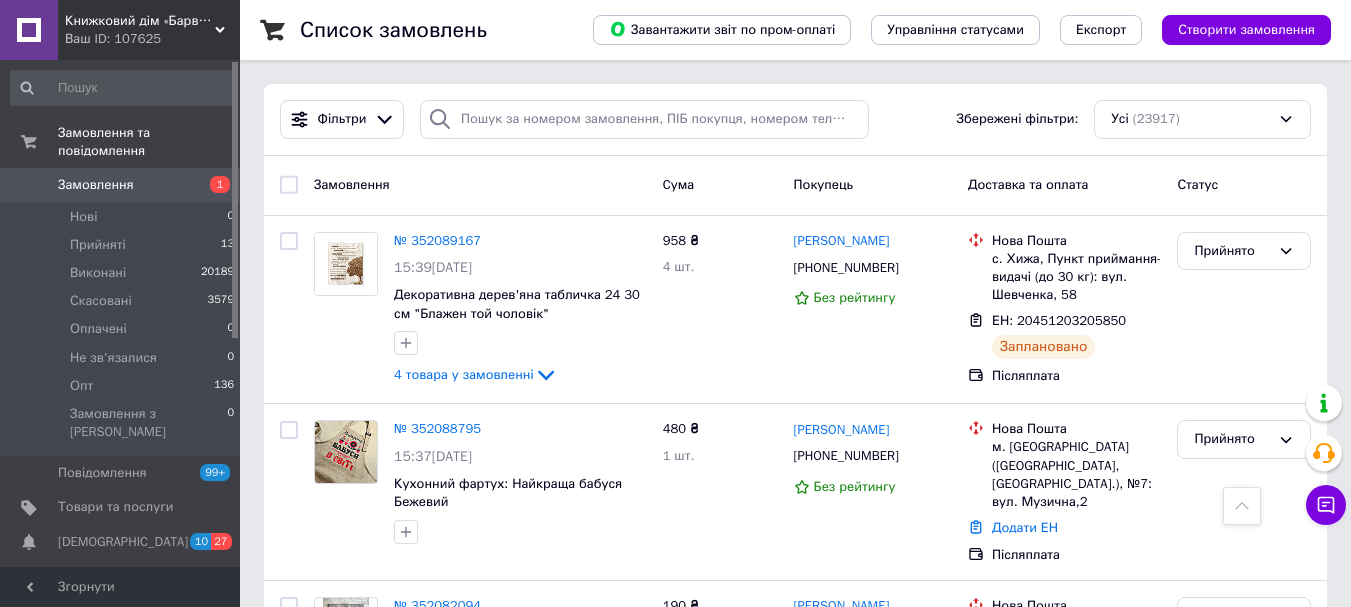 scroll, scrollTop: 0, scrollLeft: 0, axis: both 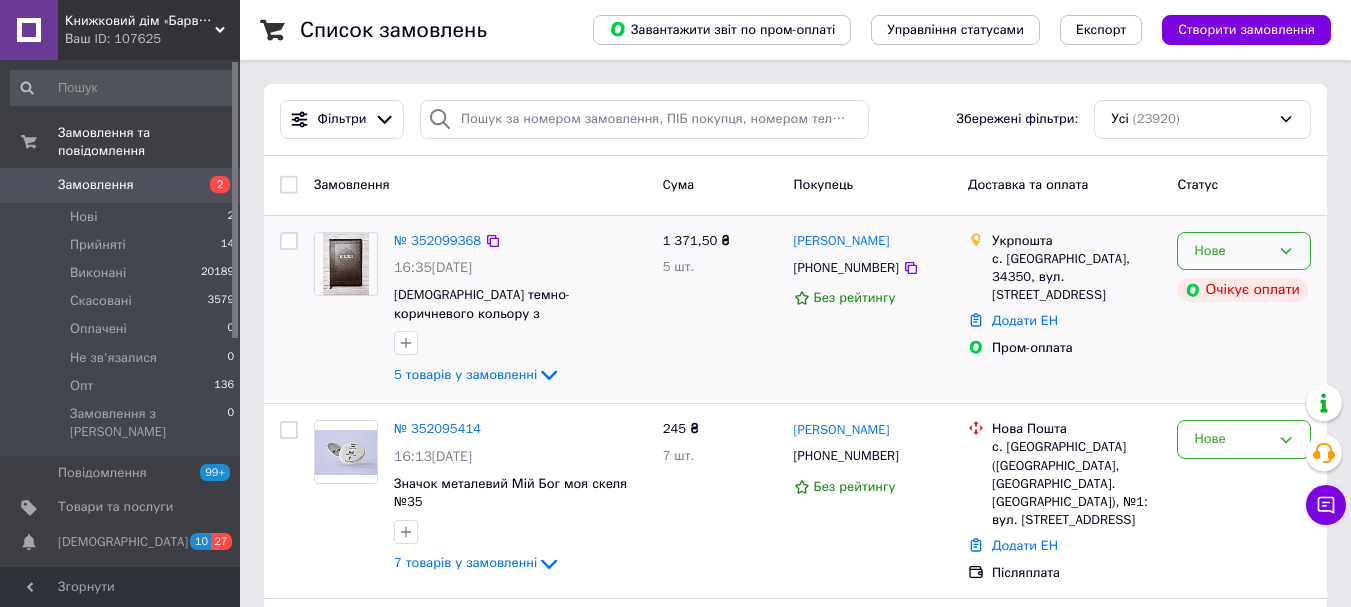 click on "Нове" at bounding box center (1232, 251) 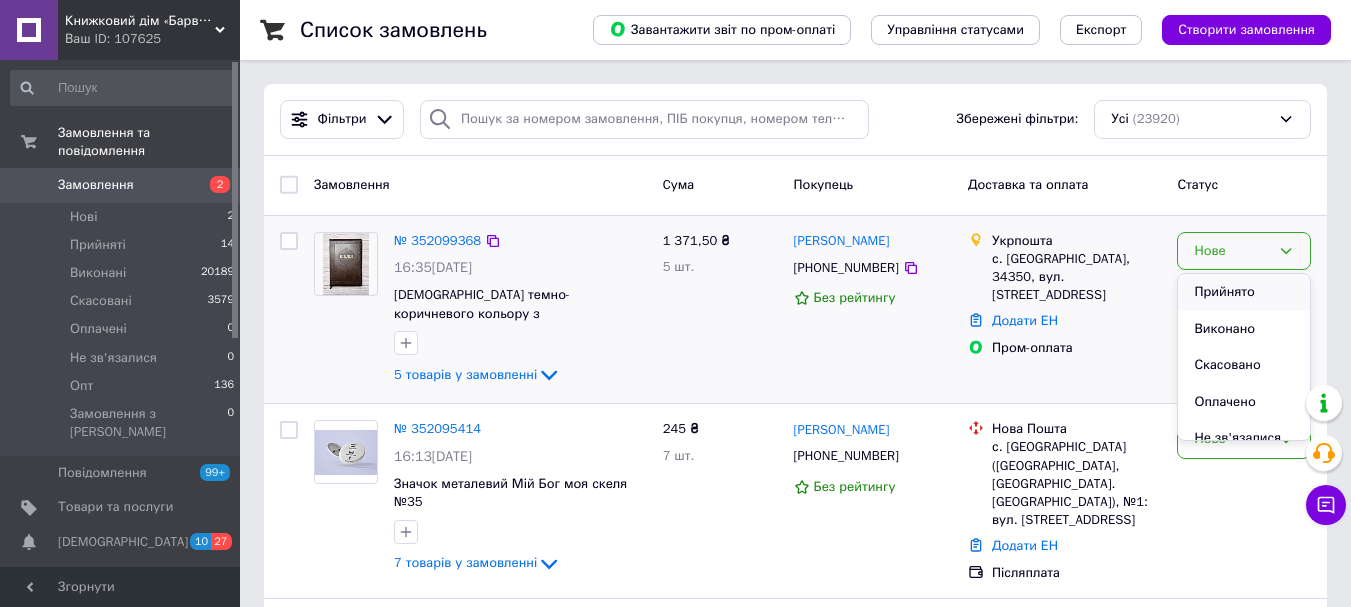 click on "Прийнято" at bounding box center (1244, 292) 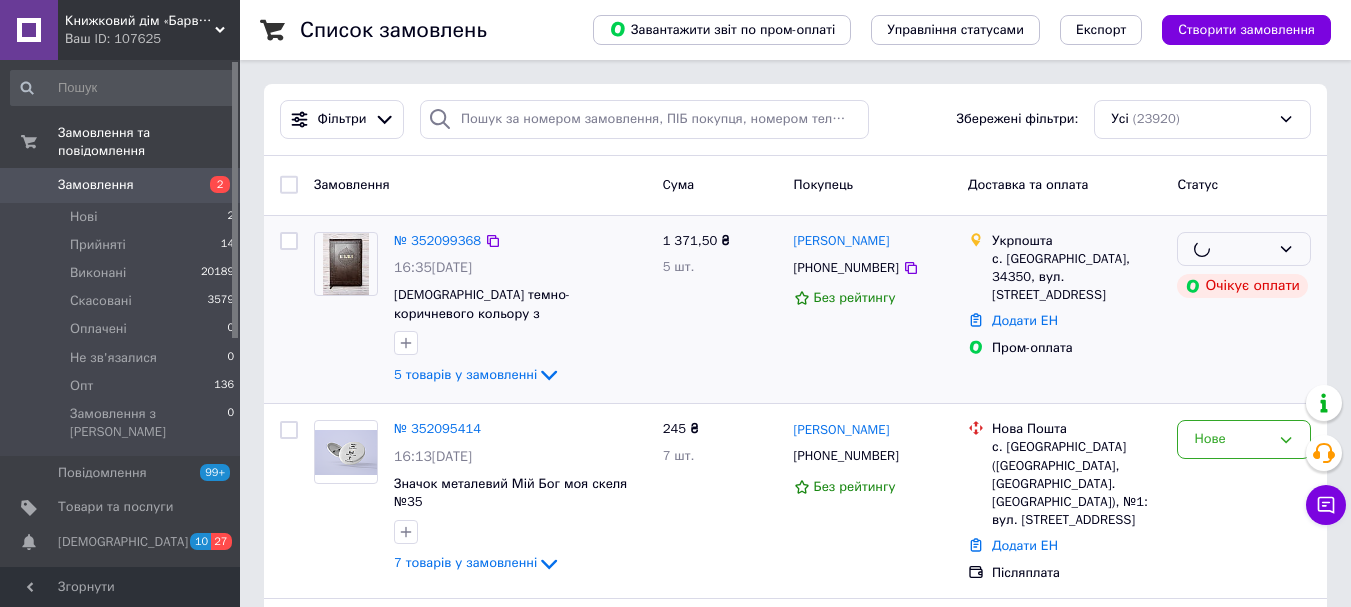 scroll, scrollTop: 100, scrollLeft: 0, axis: vertical 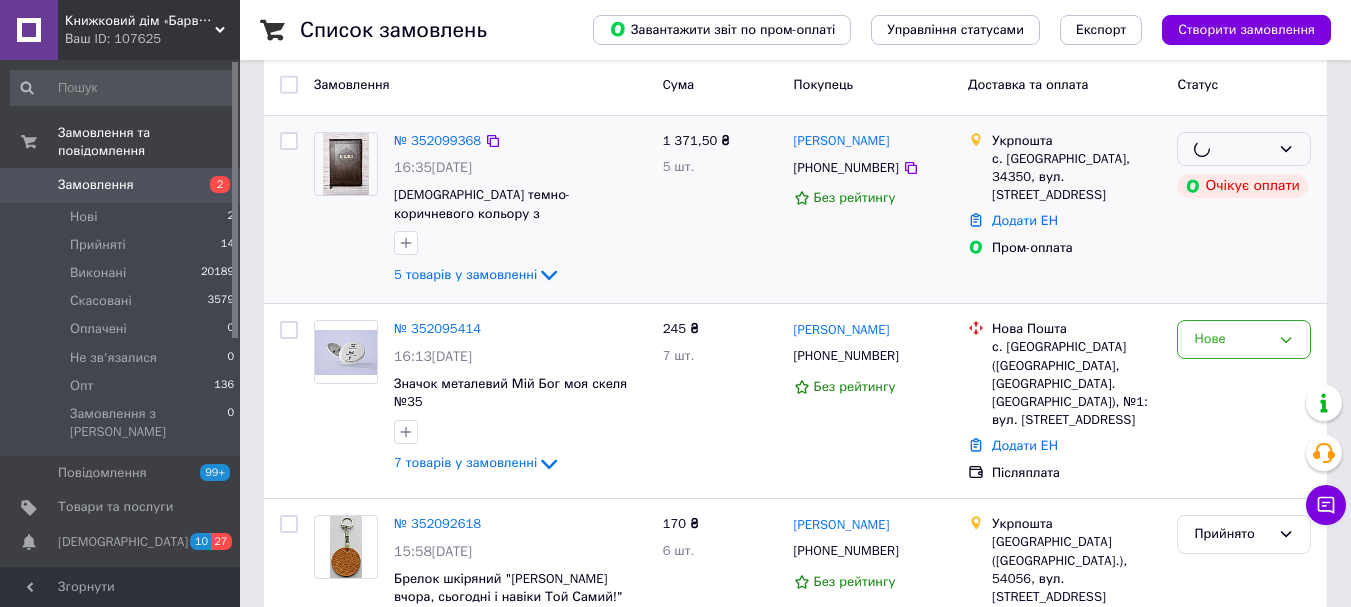 click on "Нове" at bounding box center (1244, 339) 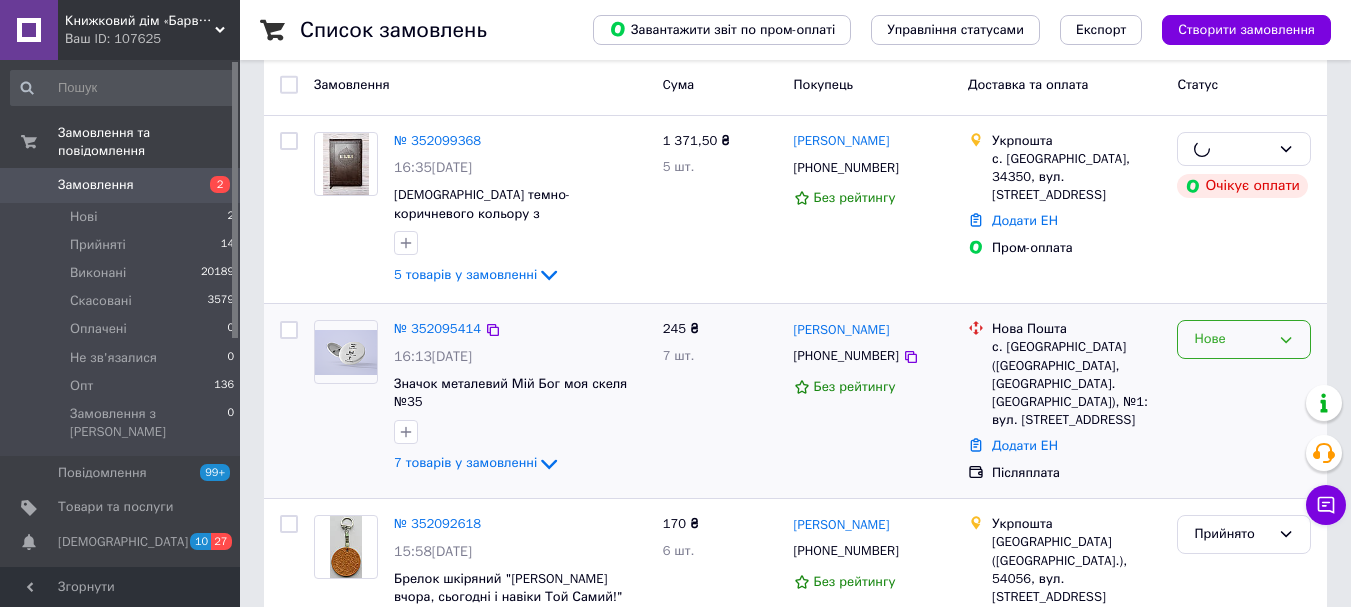 click on "Нове" at bounding box center (1244, 339) 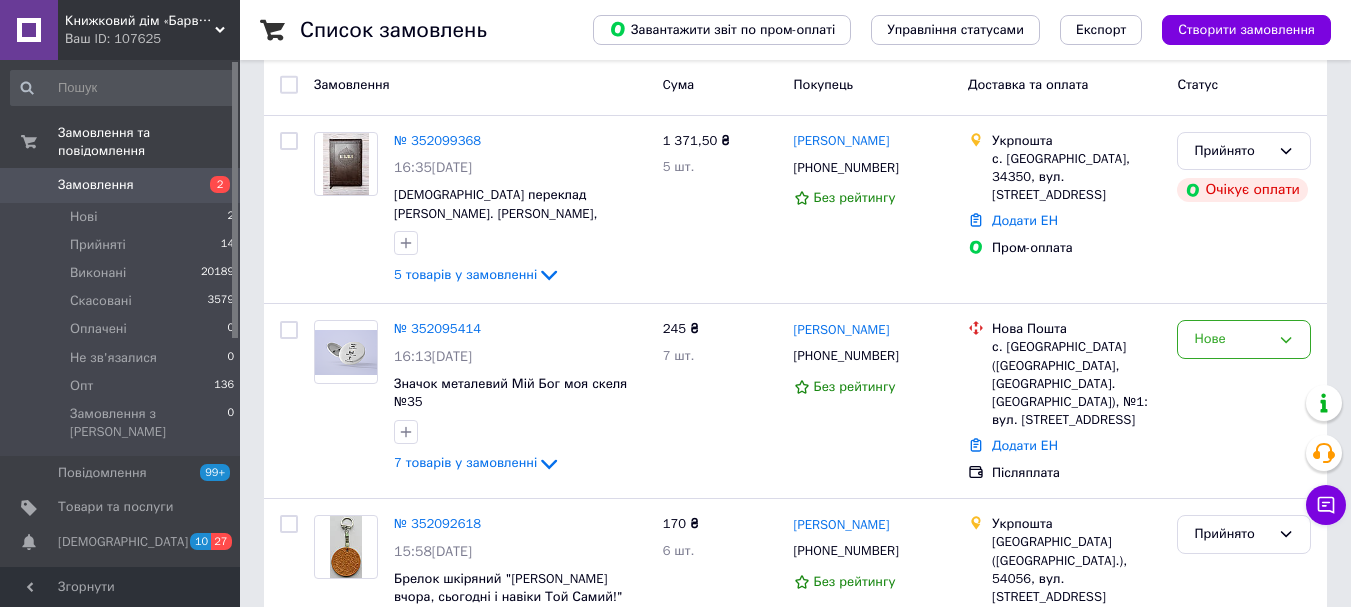 click on "Нове" at bounding box center [1244, 339] 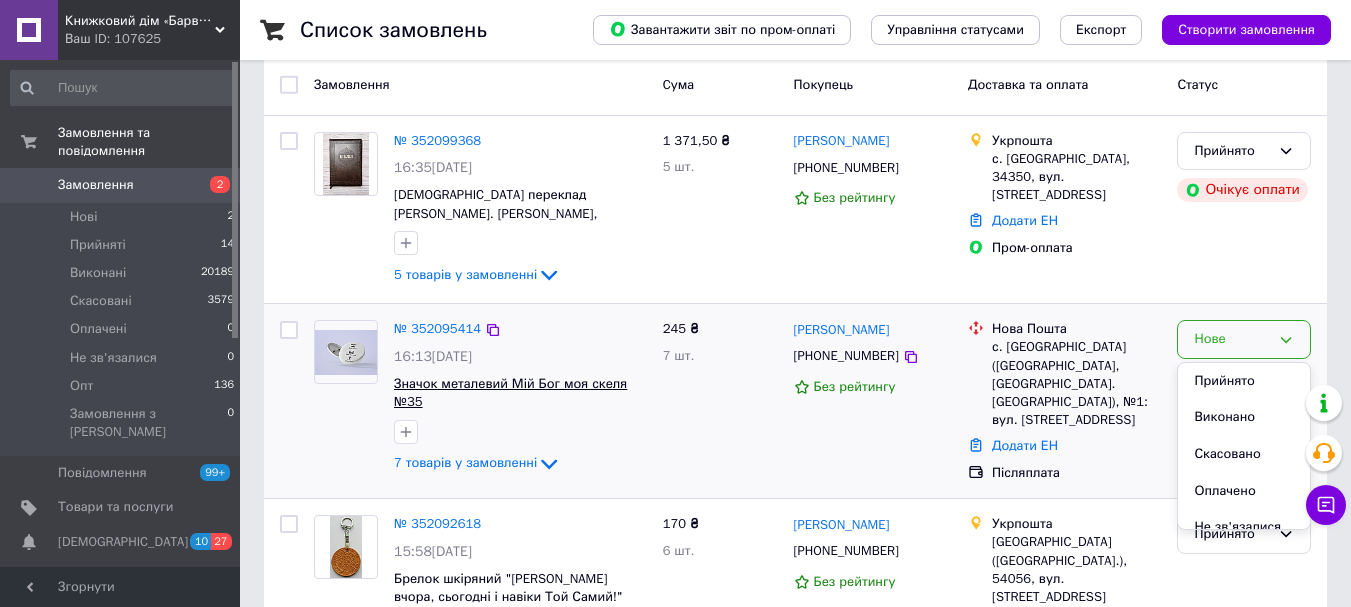 click on "Прийнято" at bounding box center [1244, 381] 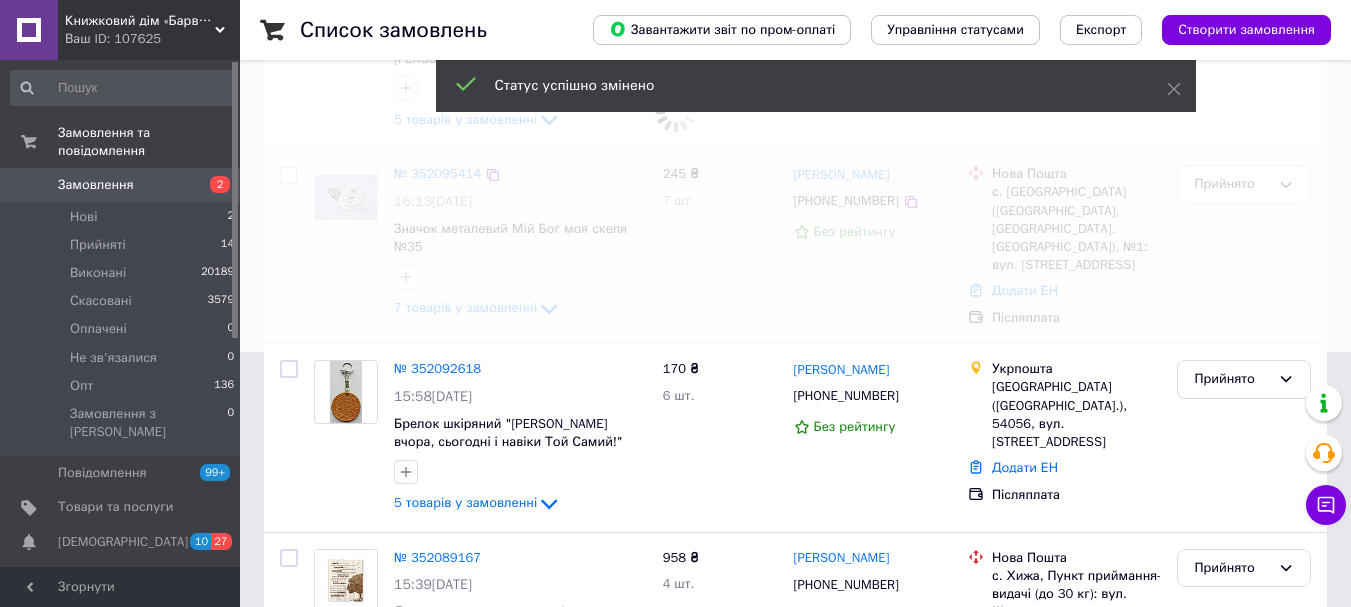 scroll, scrollTop: 400, scrollLeft: 0, axis: vertical 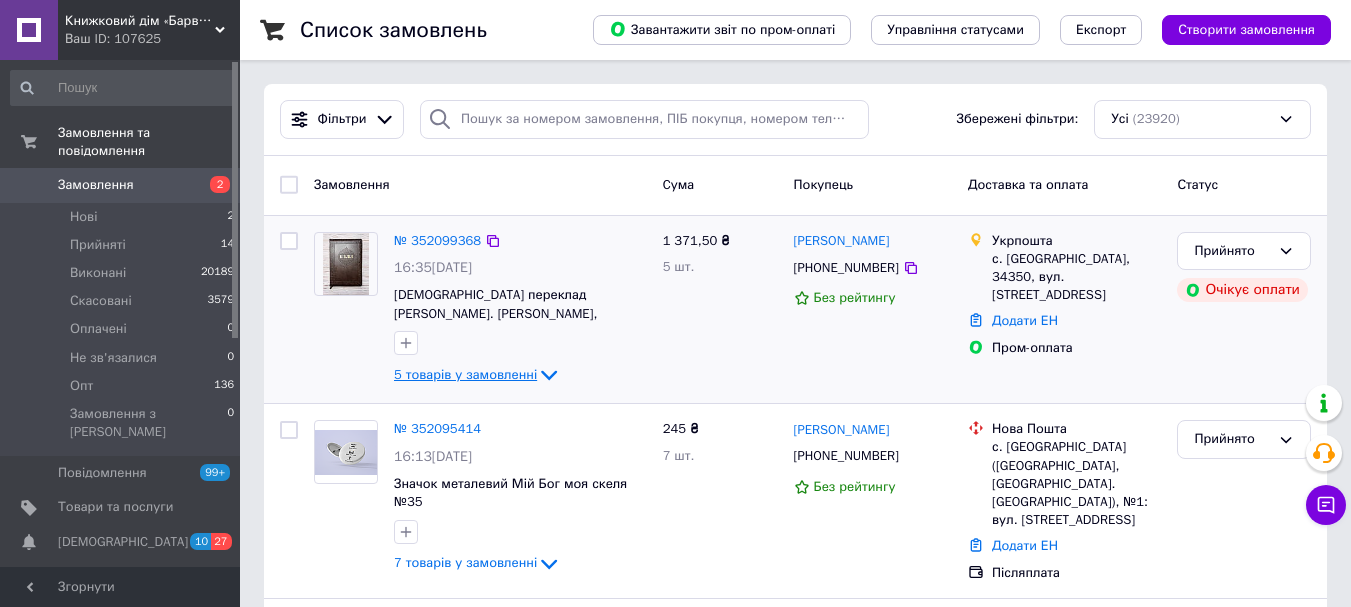 click on "5 товарів у замовленні" at bounding box center [465, 374] 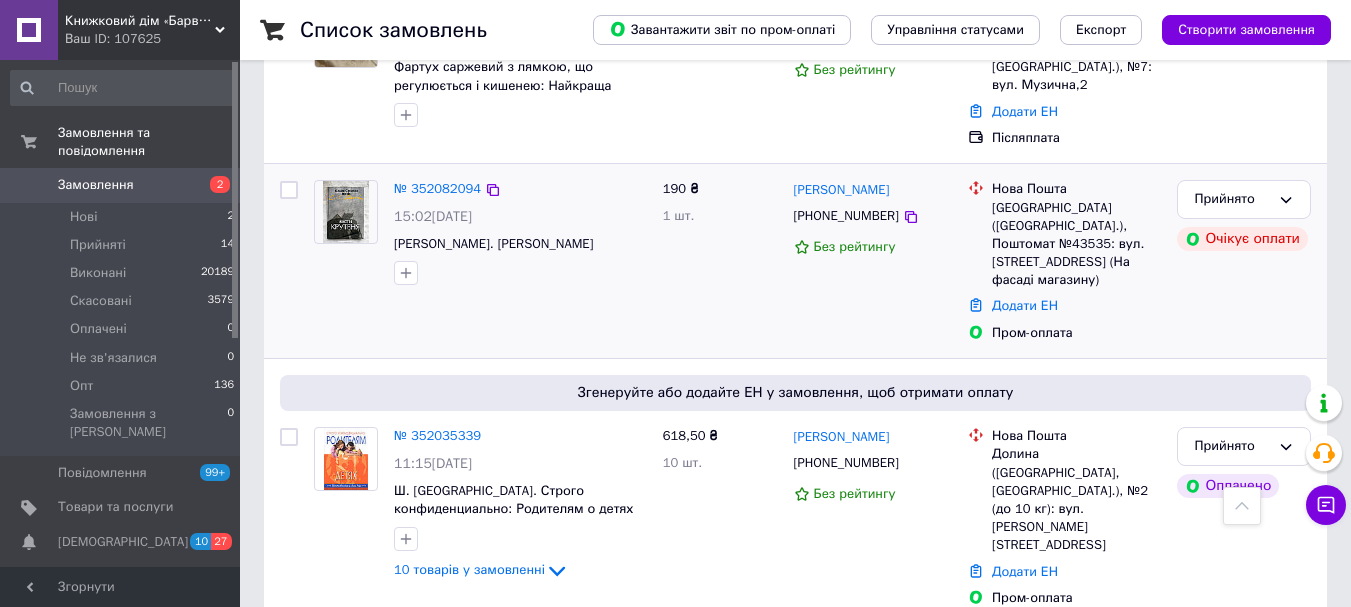 scroll, scrollTop: 1400, scrollLeft: 0, axis: vertical 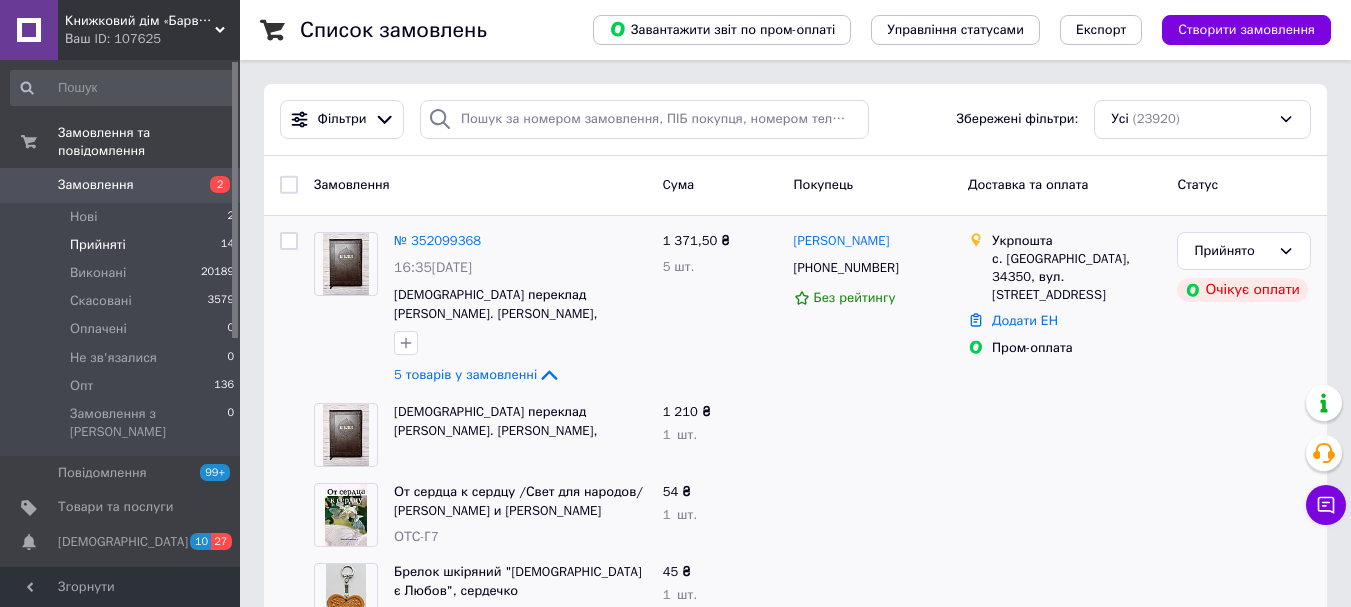 click on "Прийняті 14" at bounding box center [123, 245] 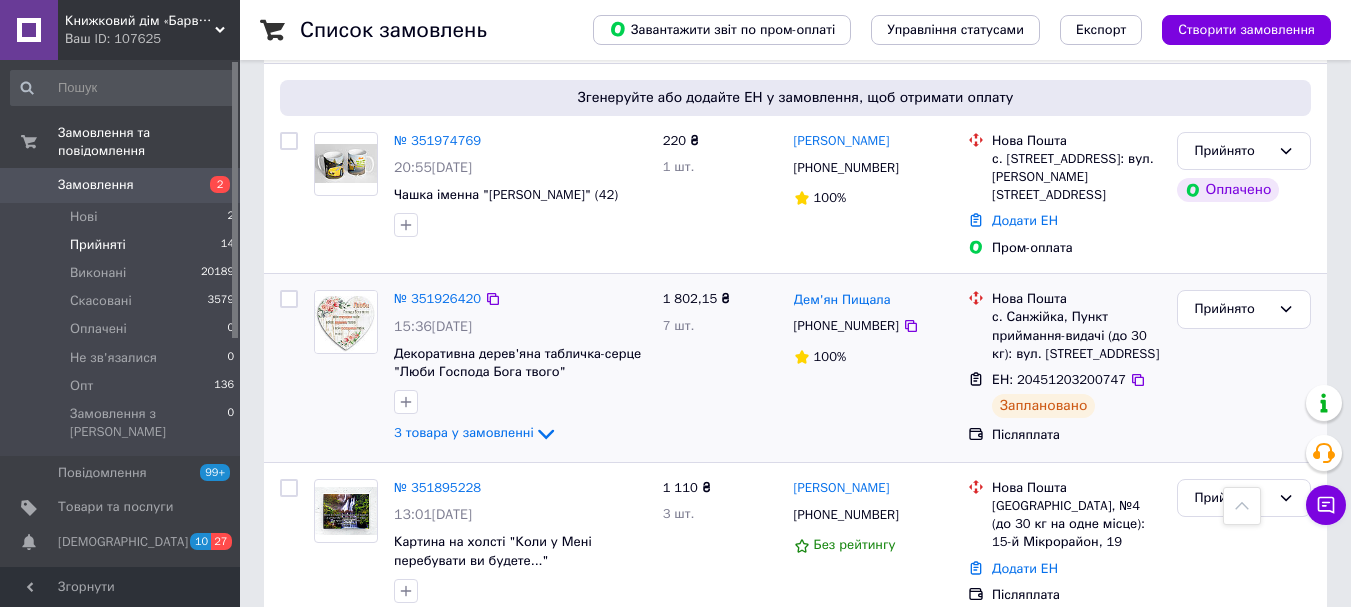 scroll, scrollTop: 2549, scrollLeft: 0, axis: vertical 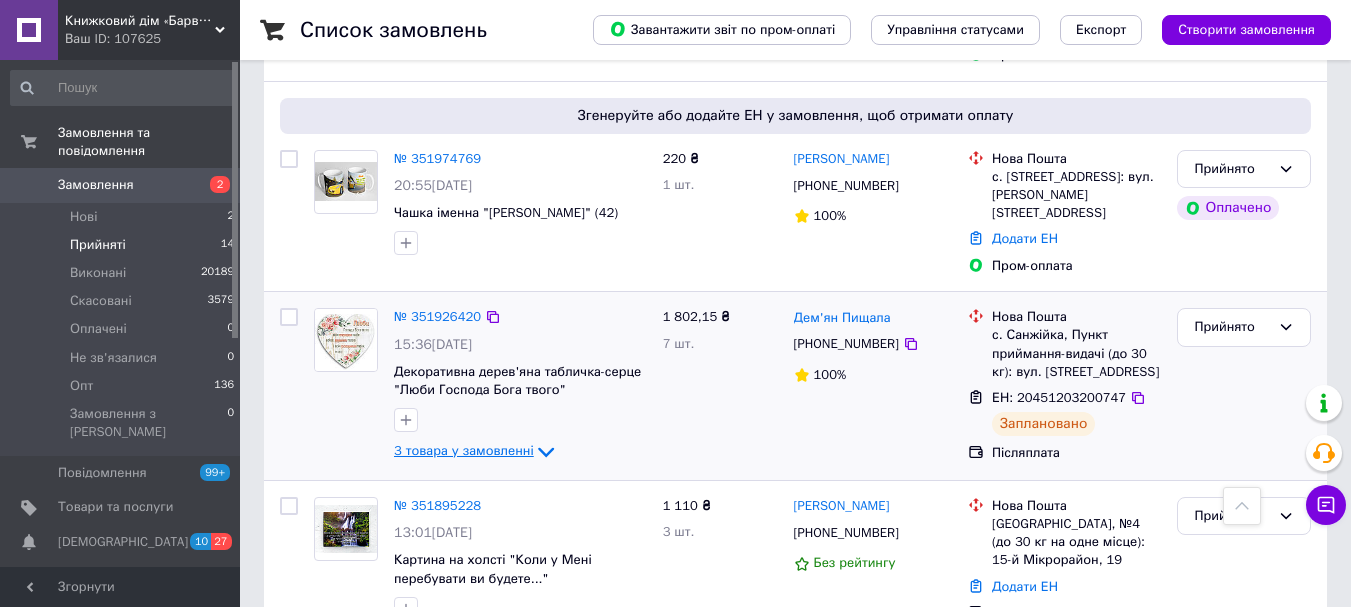 click on "3 товара у замовленні" at bounding box center (464, 451) 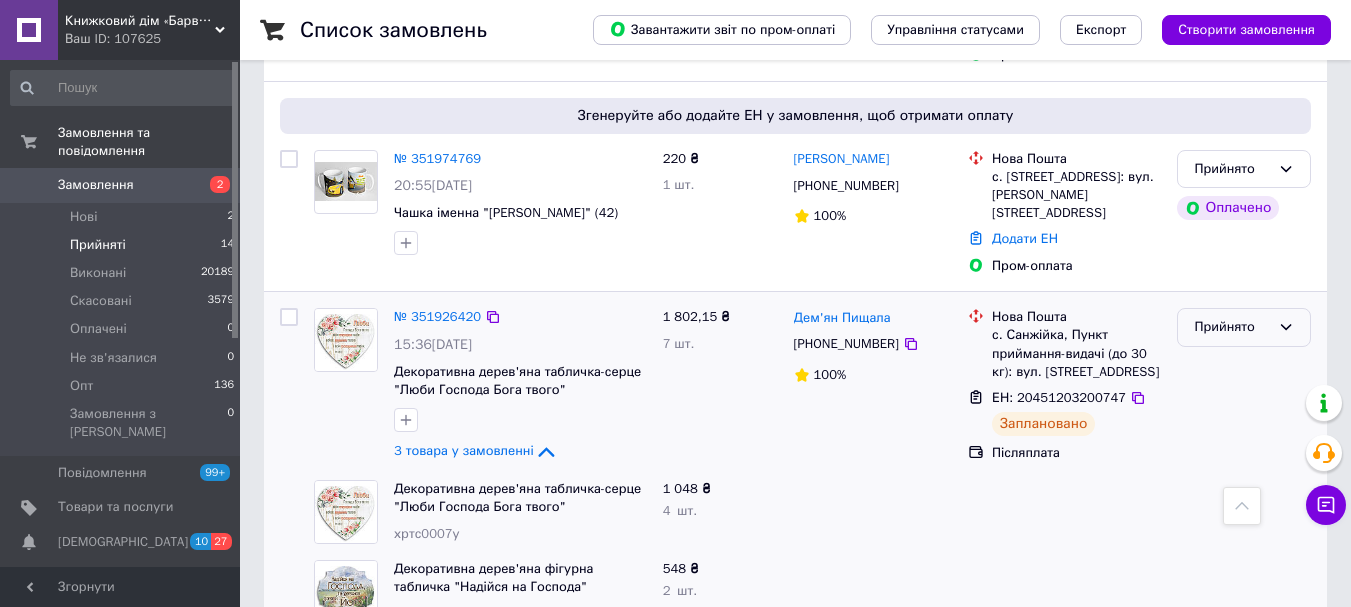 click on "Прийнято" at bounding box center (1232, 327) 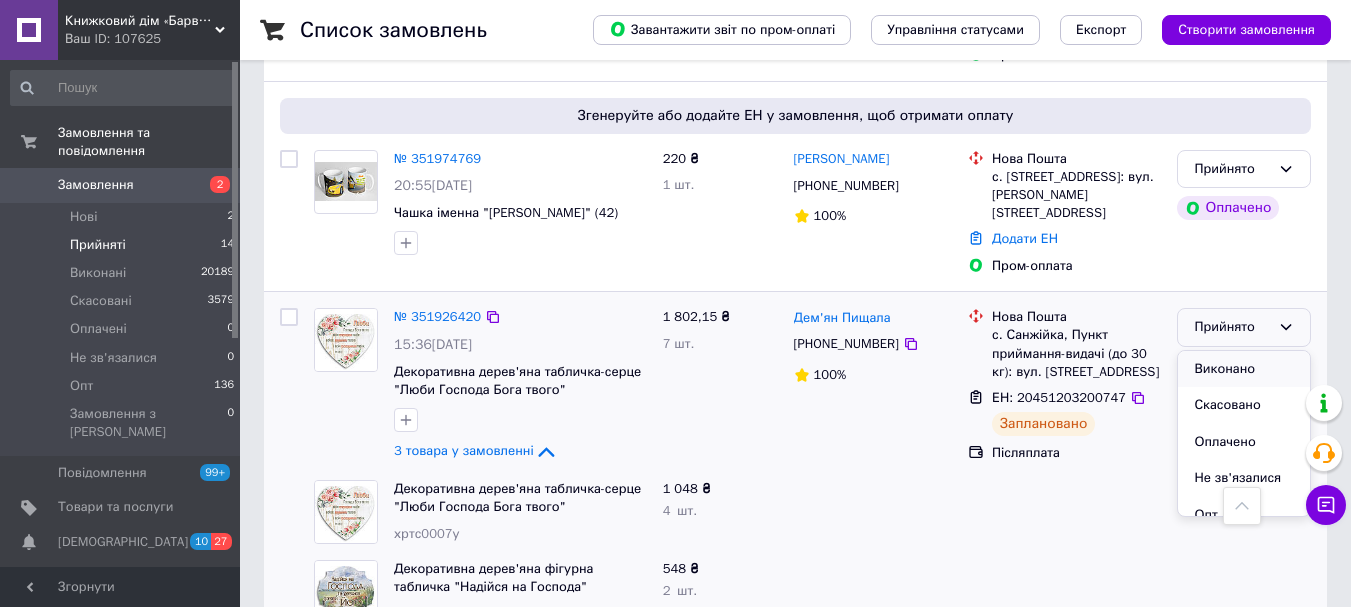 click on "Виконано" at bounding box center [1244, 369] 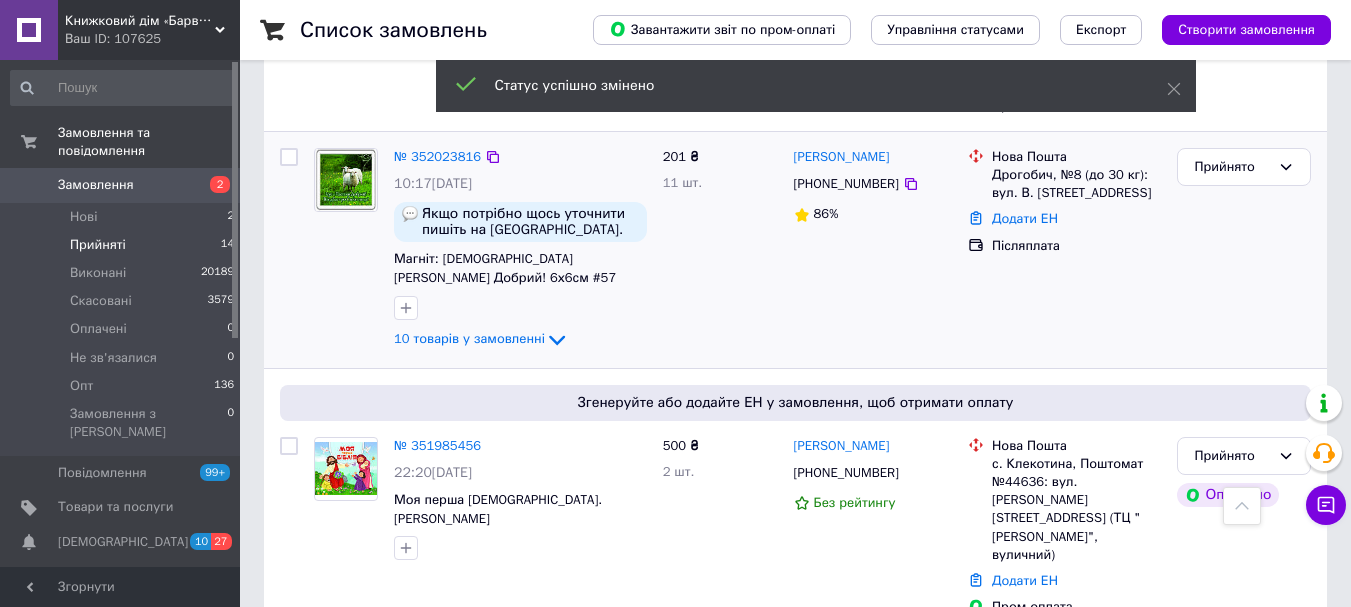 scroll, scrollTop: 1849, scrollLeft: 0, axis: vertical 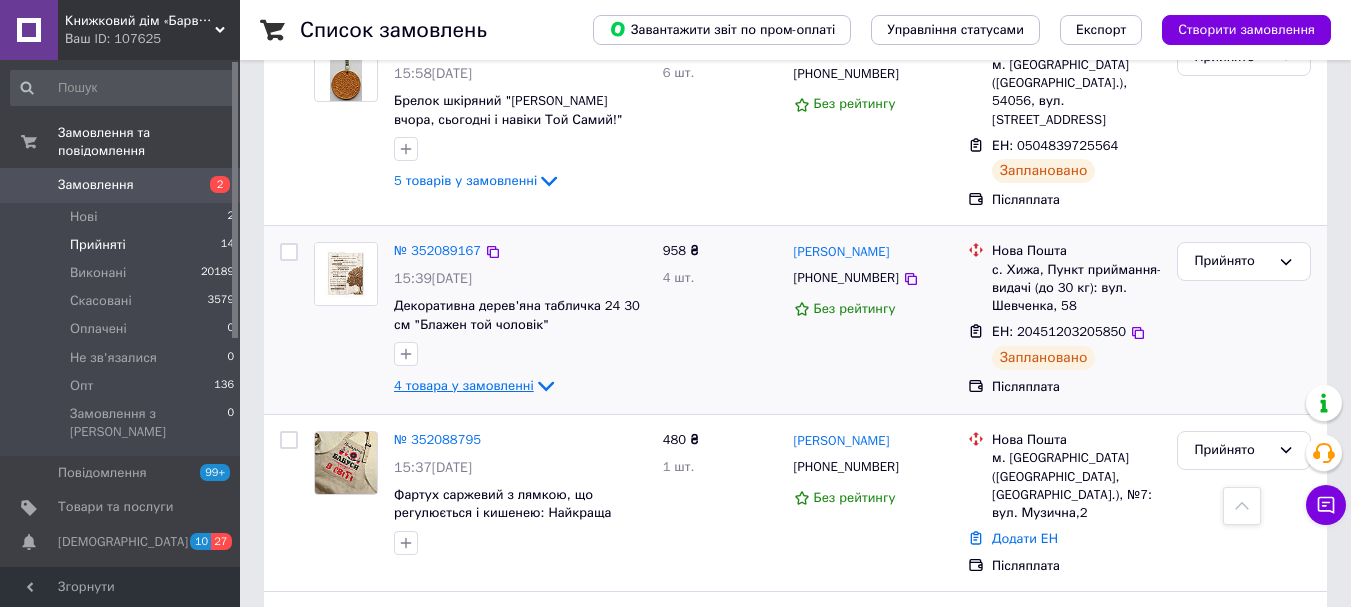 click on "4 товара у замовленні" at bounding box center [464, 385] 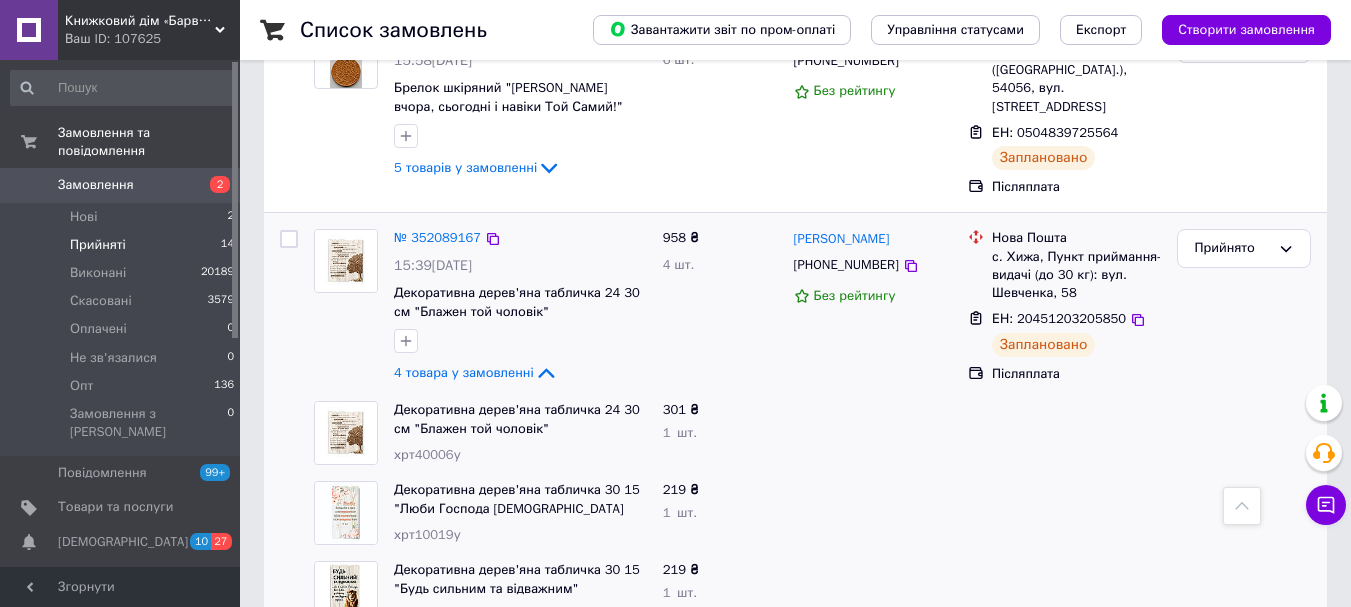 scroll, scrollTop: 1049, scrollLeft: 0, axis: vertical 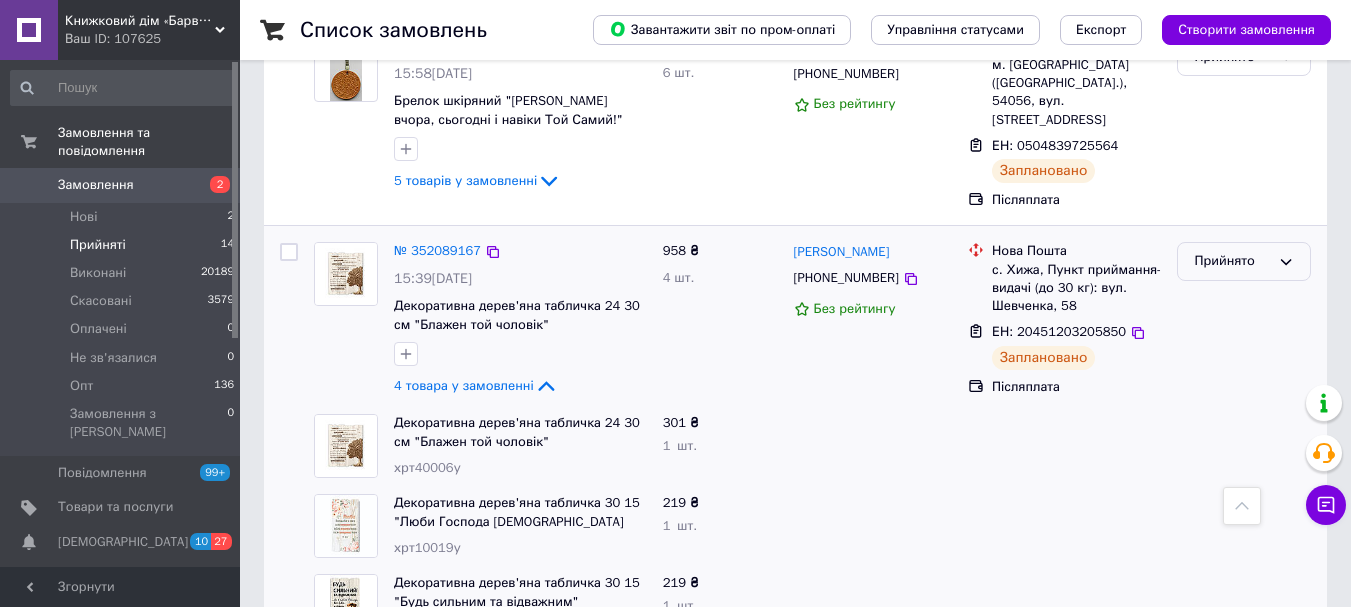 click on "Прийнято" at bounding box center [1232, 261] 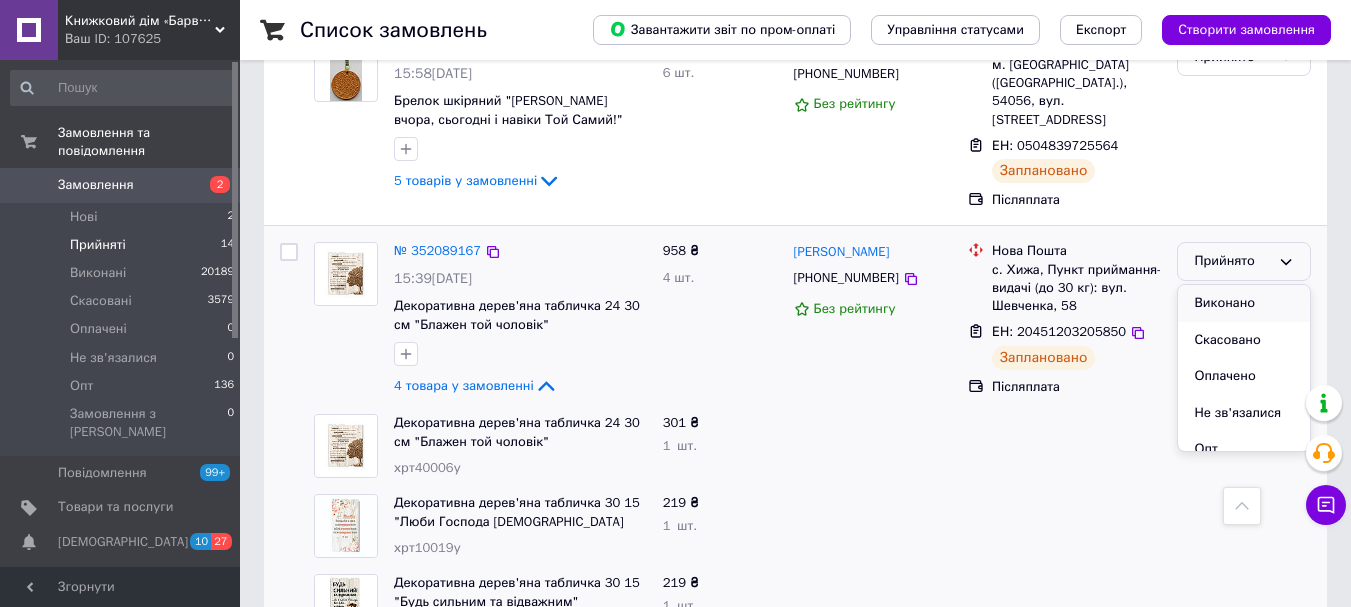 click on "Виконано" at bounding box center [1244, 303] 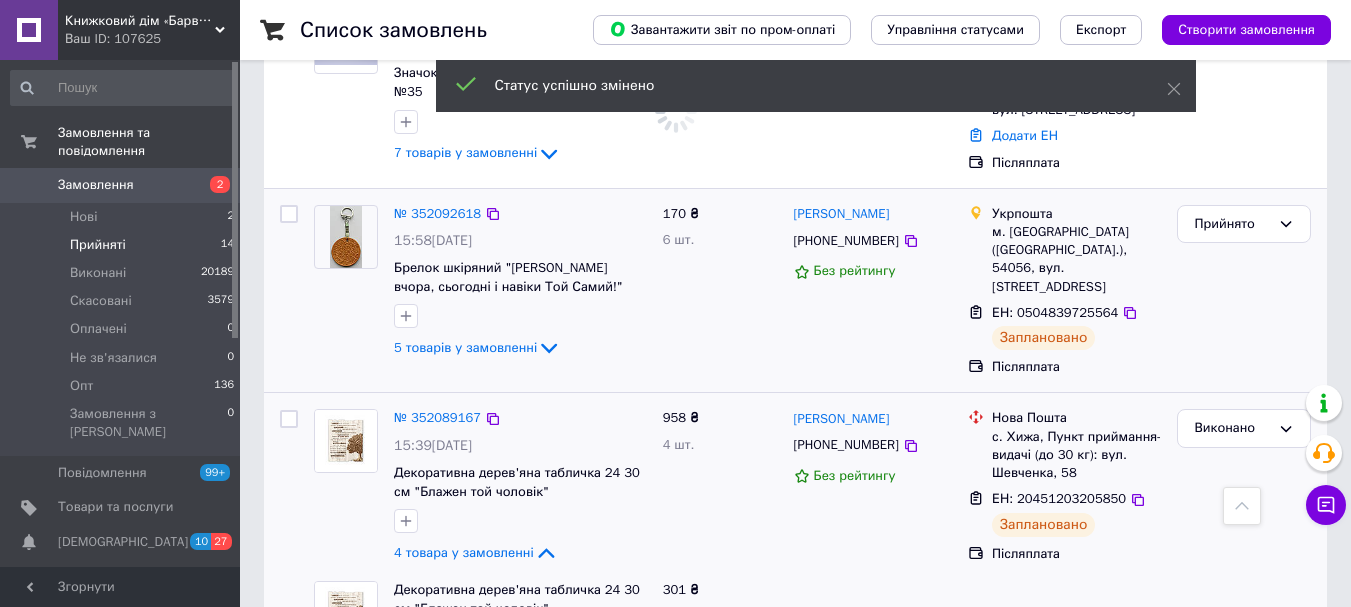 scroll, scrollTop: 849, scrollLeft: 0, axis: vertical 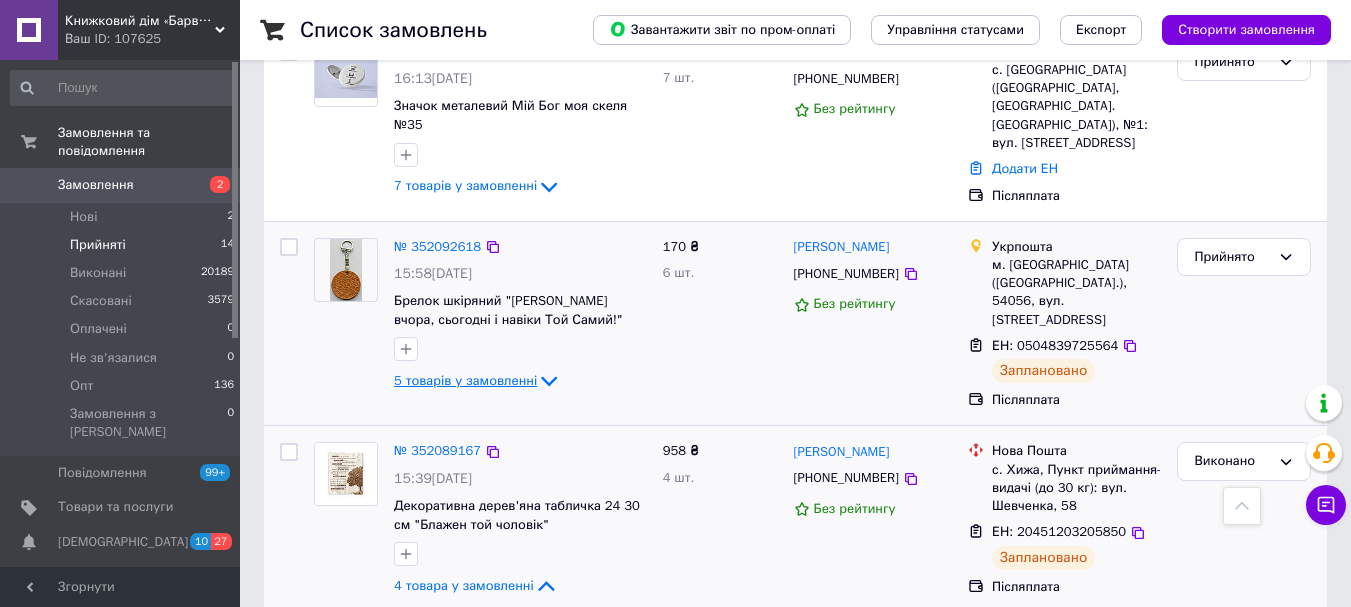 click on "5 товарів у замовленні" at bounding box center [465, 380] 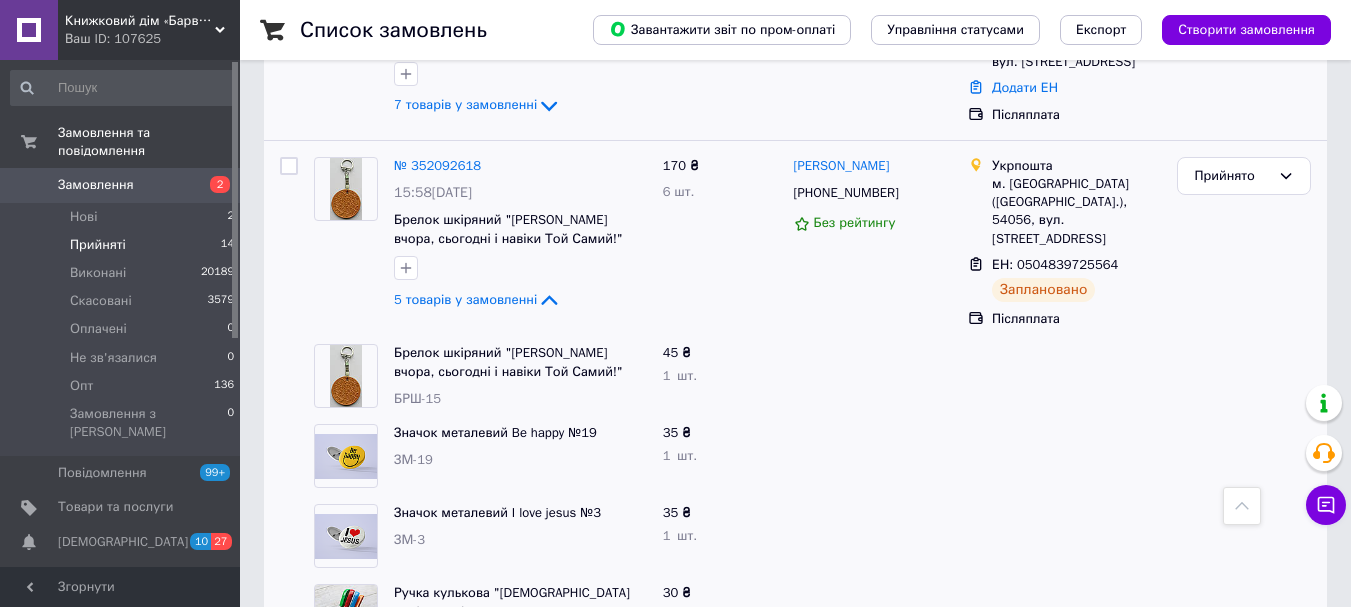 scroll, scrollTop: 749, scrollLeft: 0, axis: vertical 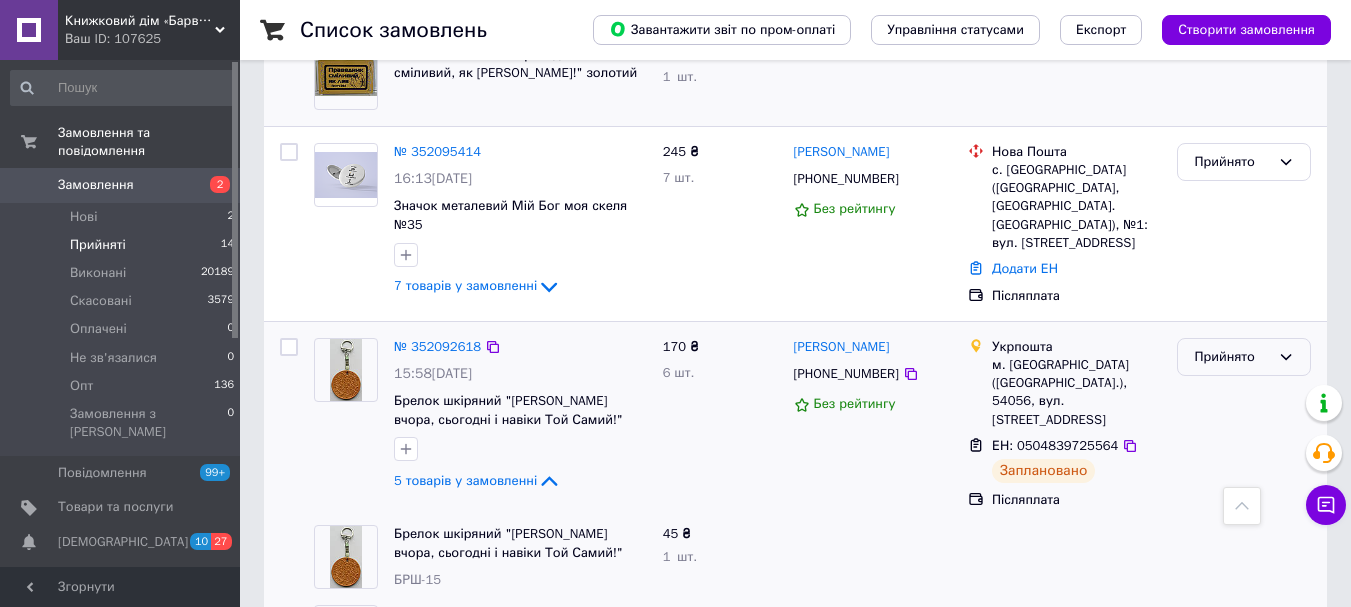 click on "Прийнято" at bounding box center [1244, 357] 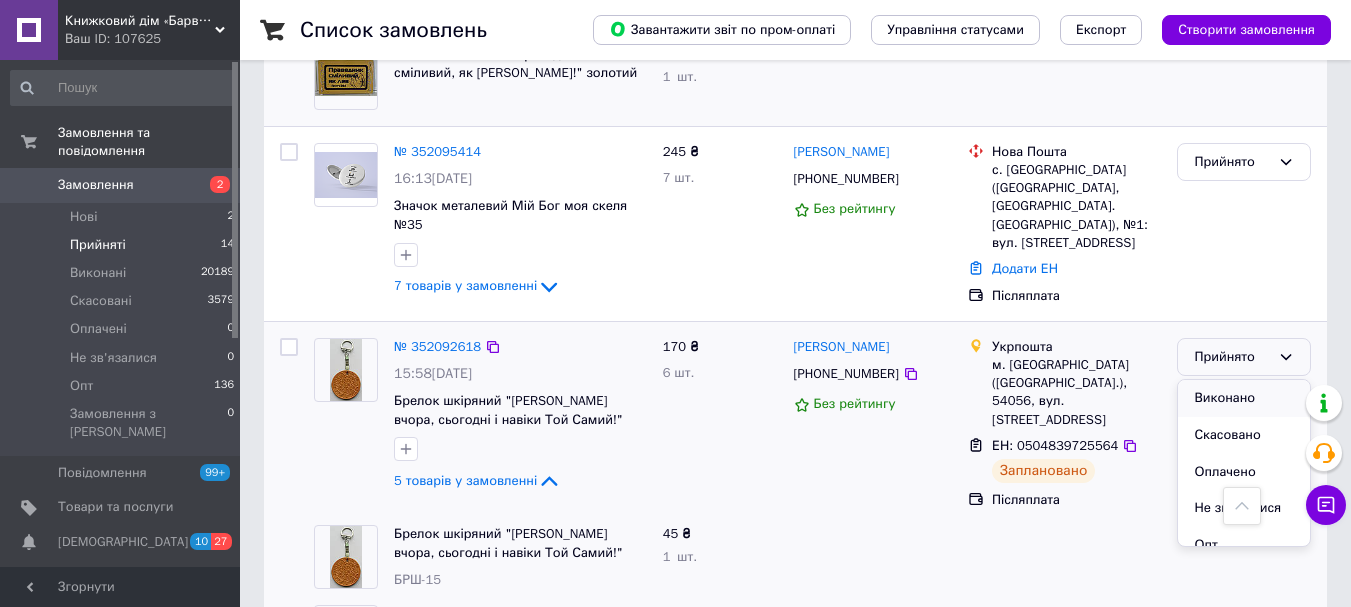 click on "Виконано" at bounding box center (1244, 398) 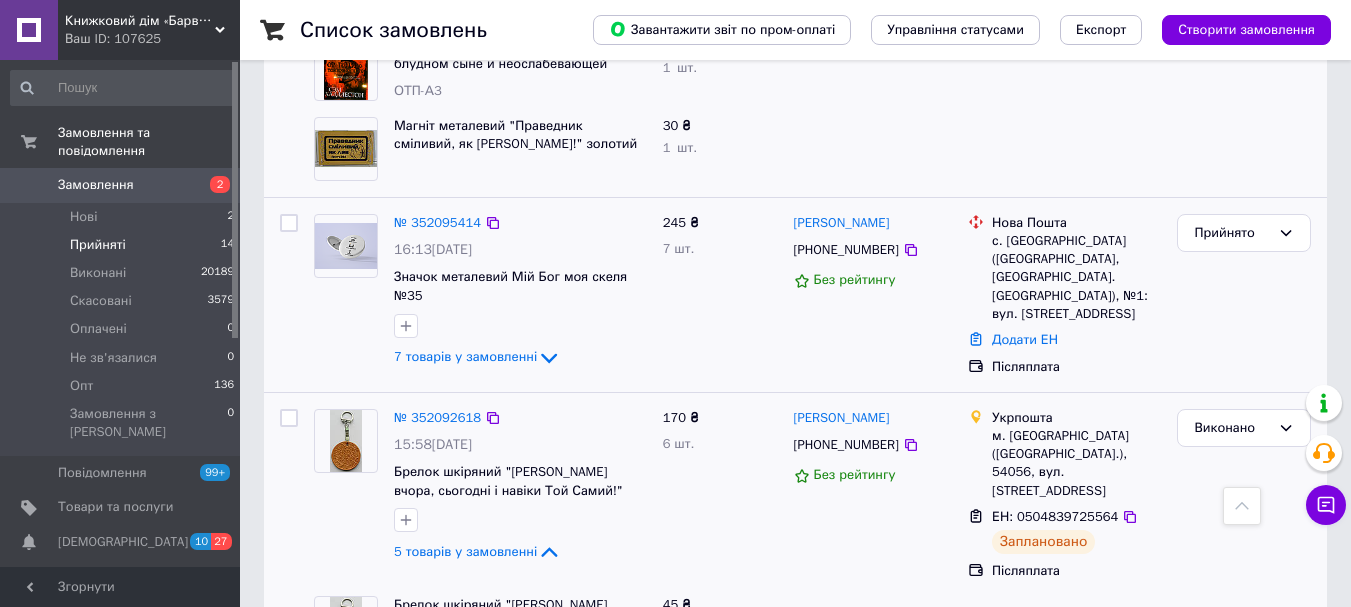 scroll, scrollTop: 649, scrollLeft: 0, axis: vertical 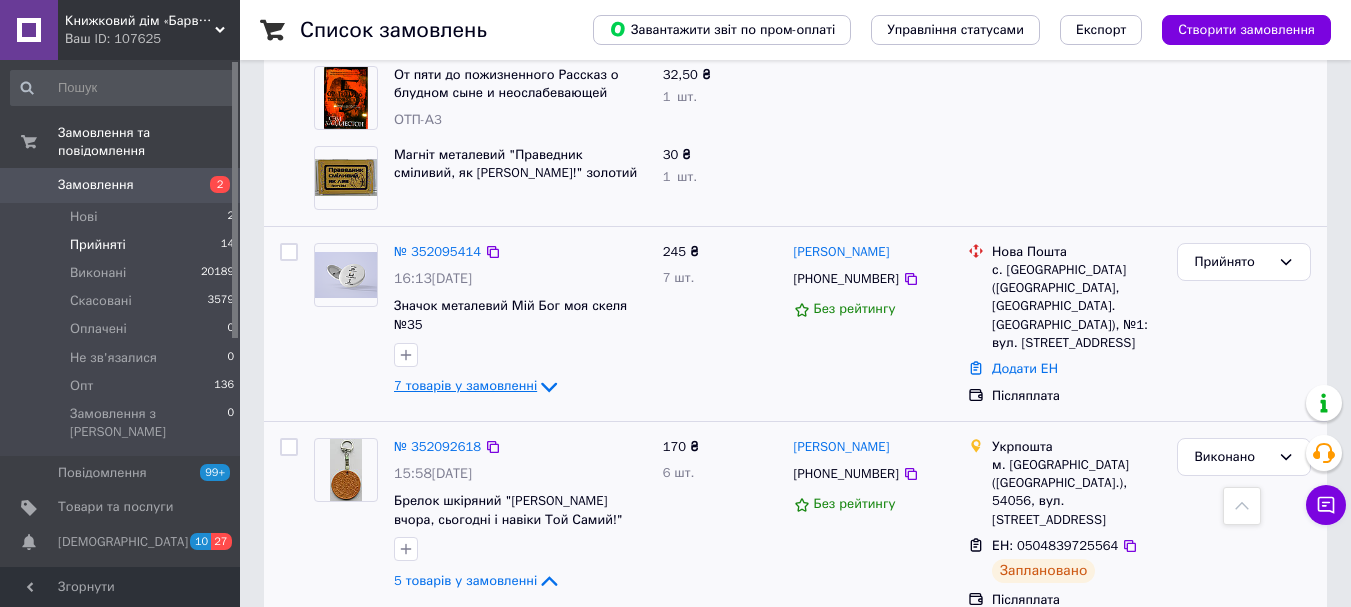 click on "7 товарів у замовленні" at bounding box center [465, 385] 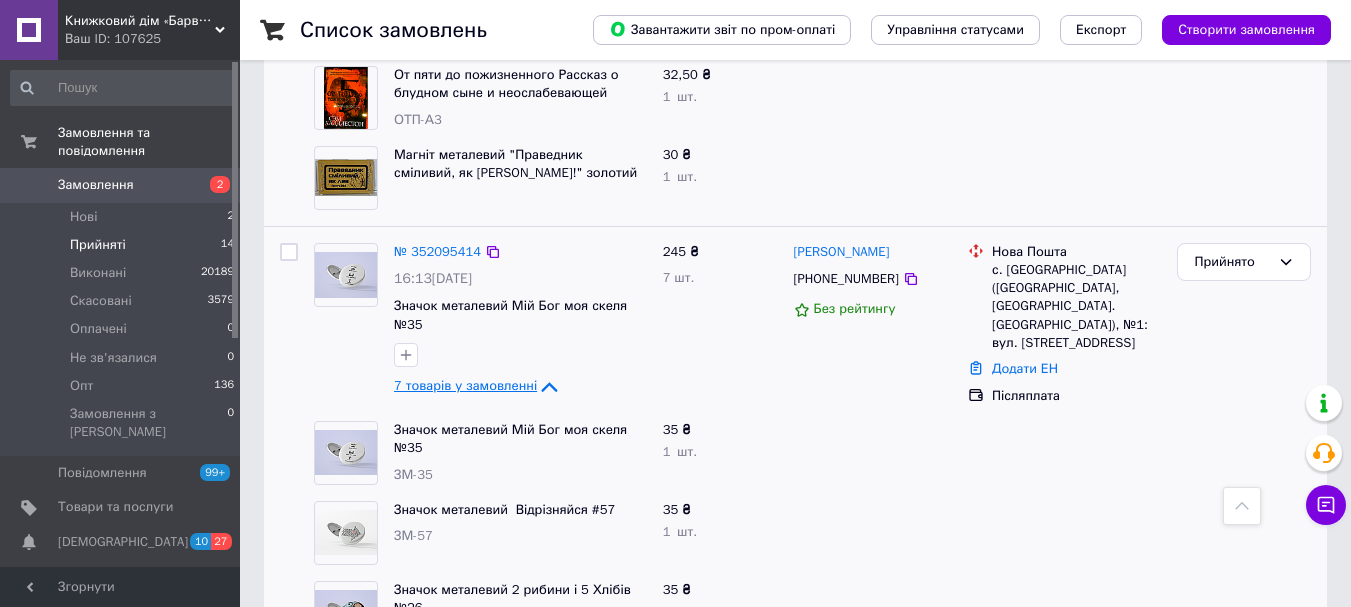 click on "7 товарів у замовленні" at bounding box center [465, 385] 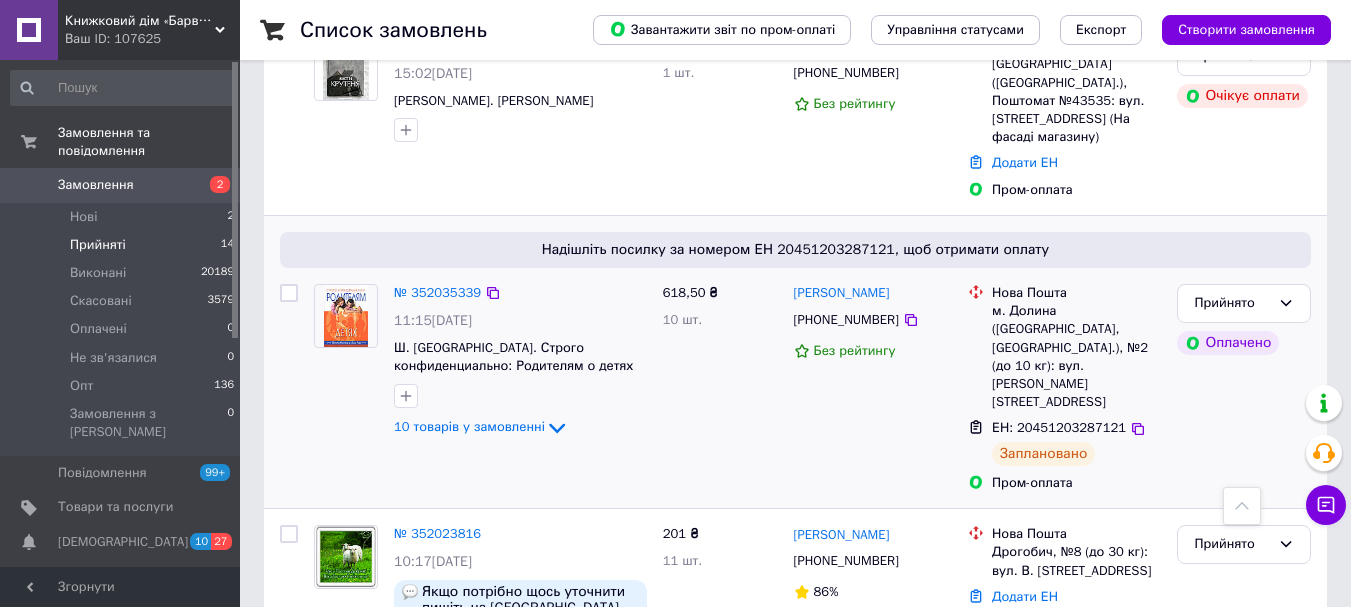 scroll, scrollTop: 1849, scrollLeft: 0, axis: vertical 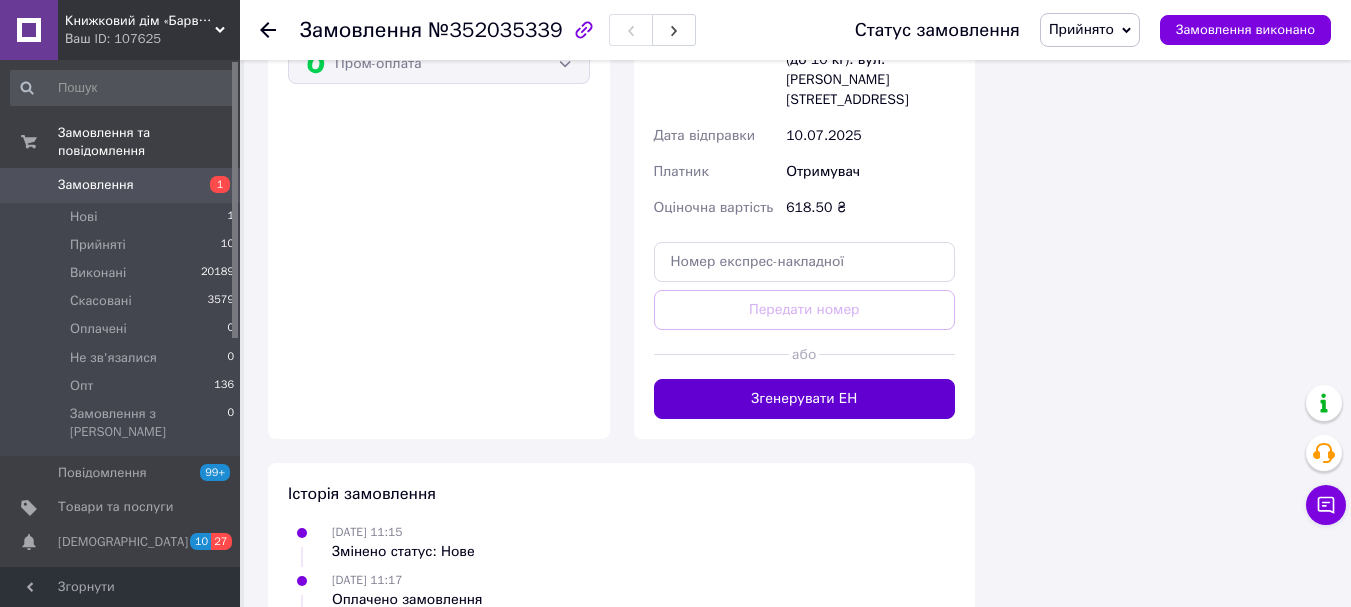 click on "Згенерувати ЕН" at bounding box center [805, 399] 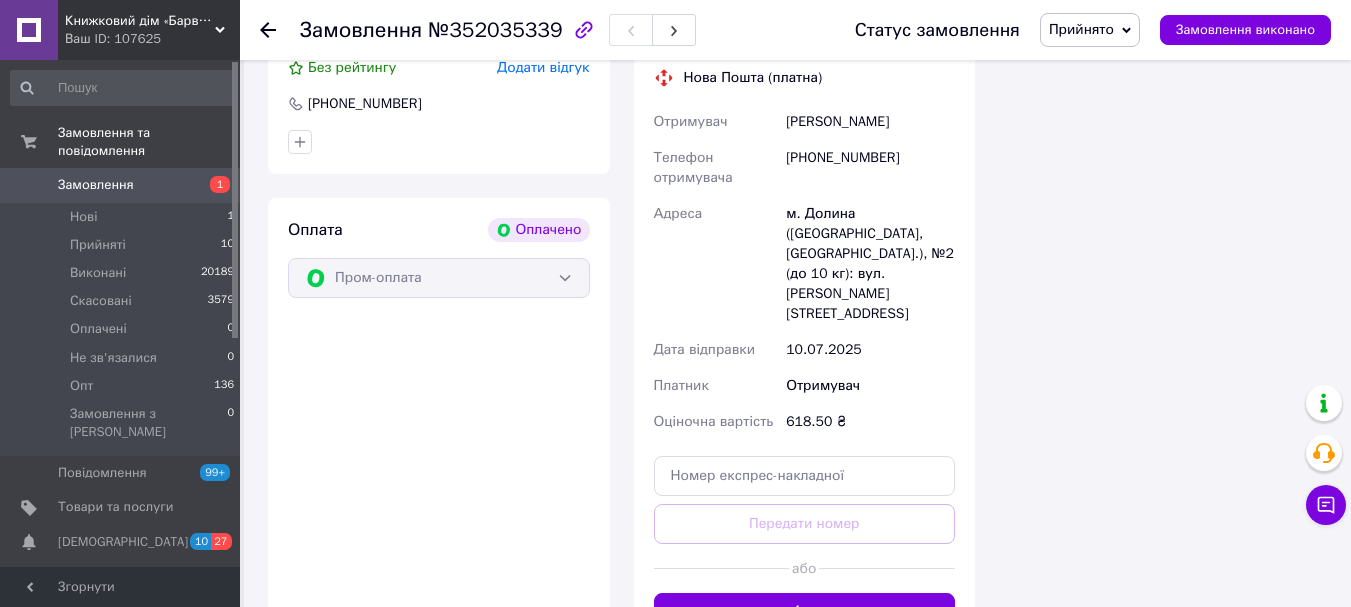 scroll, scrollTop: 1900, scrollLeft: 0, axis: vertical 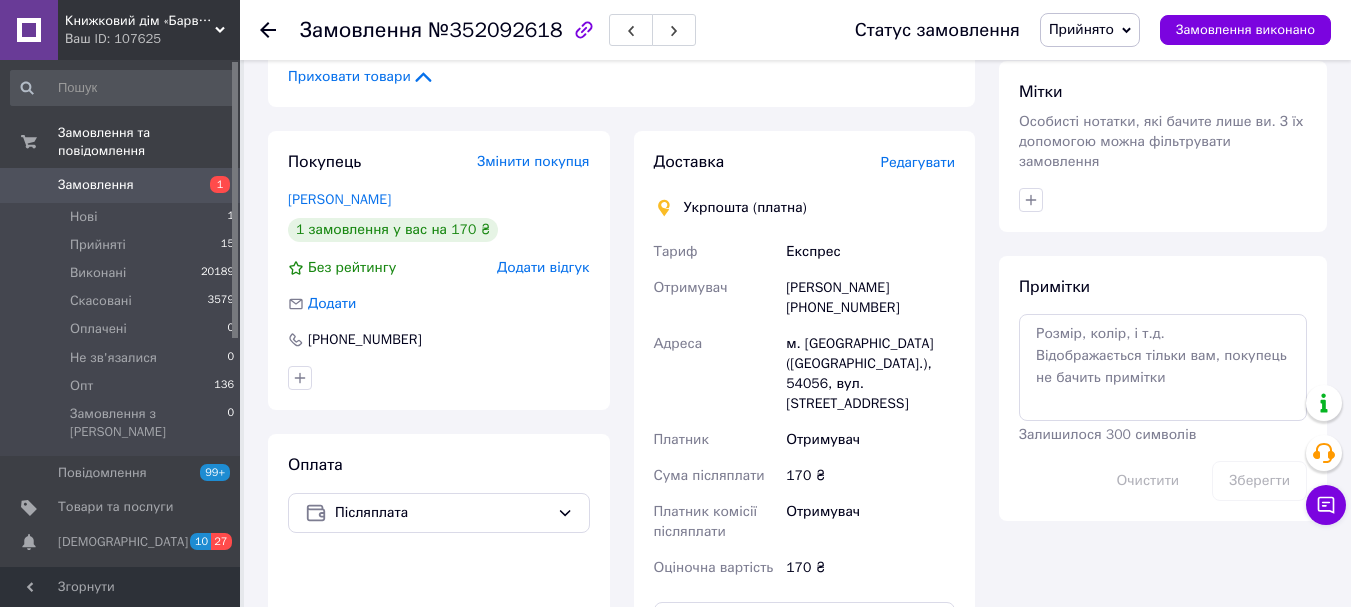 click on "Редагувати" at bounding box center [918, 162] 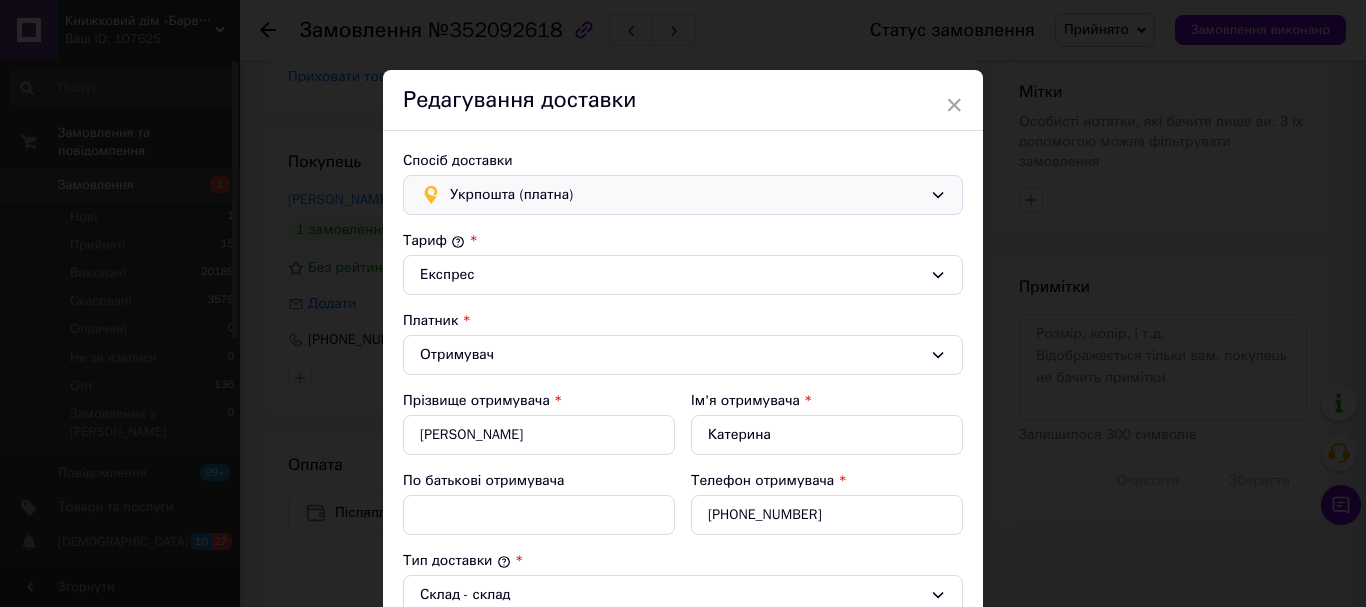 click on "Укрпошта (платна)" at bounding box center (686, 195) 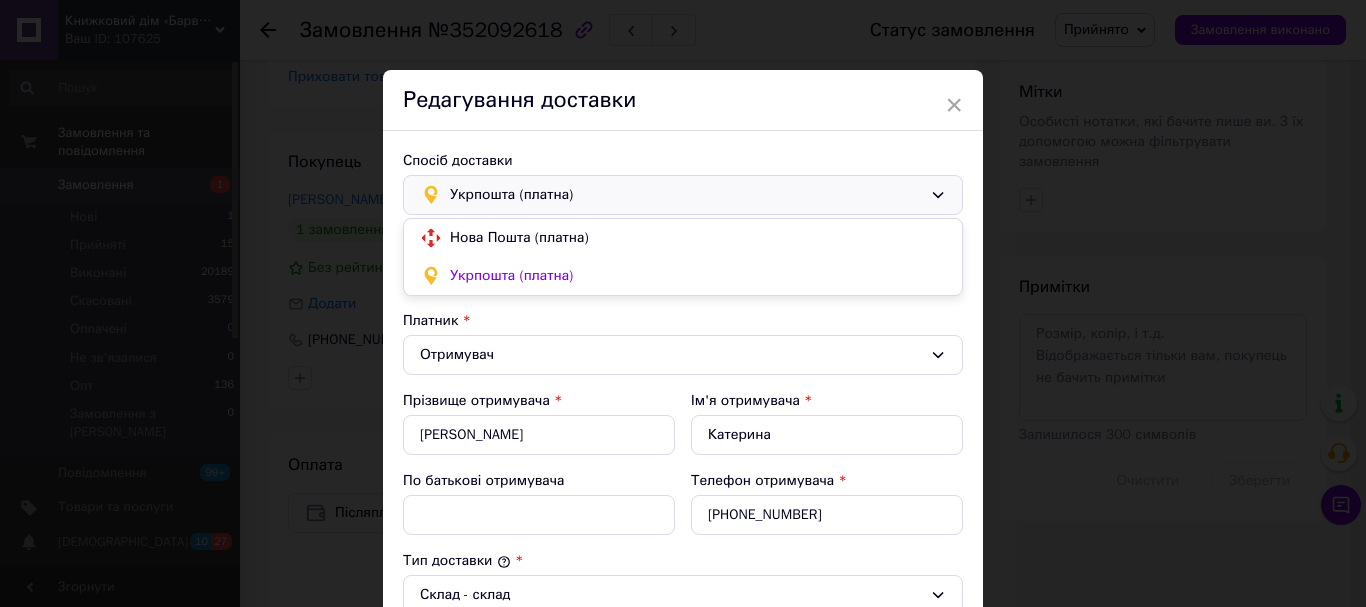 click on "Укрпошта (платна)" at bounding box center [686, 195] 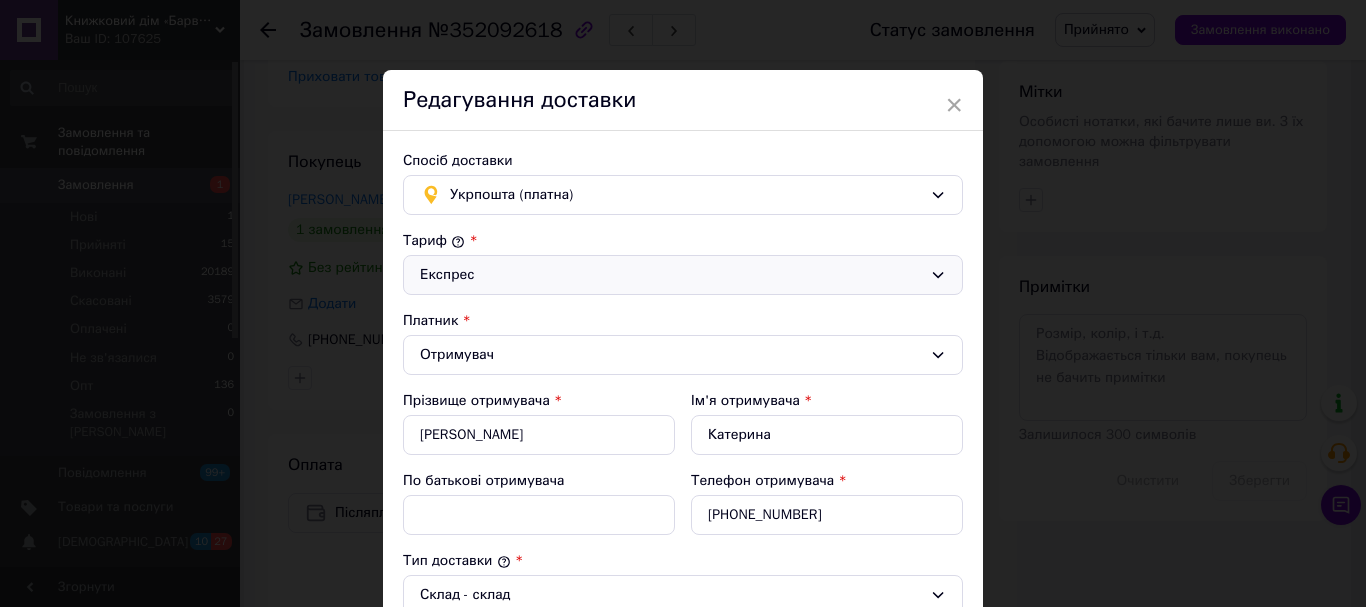 click on "Експрес" at bounding box center [683, 275] 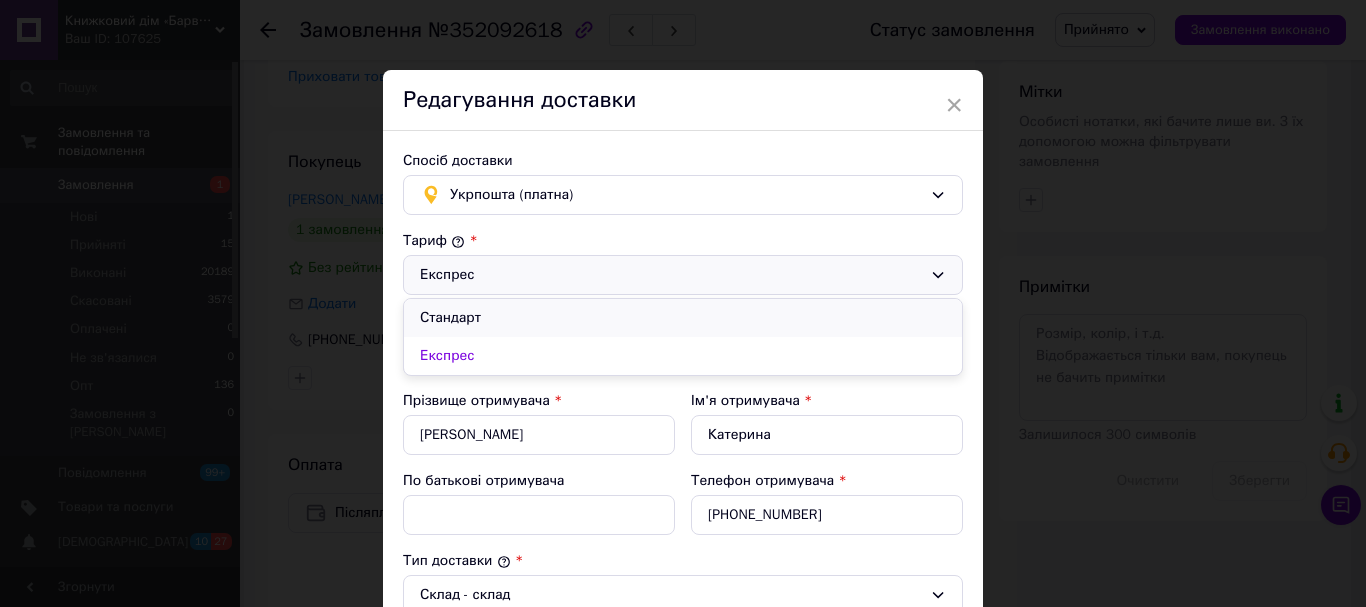click on "Стандарт" at bounding box center (683, 318) 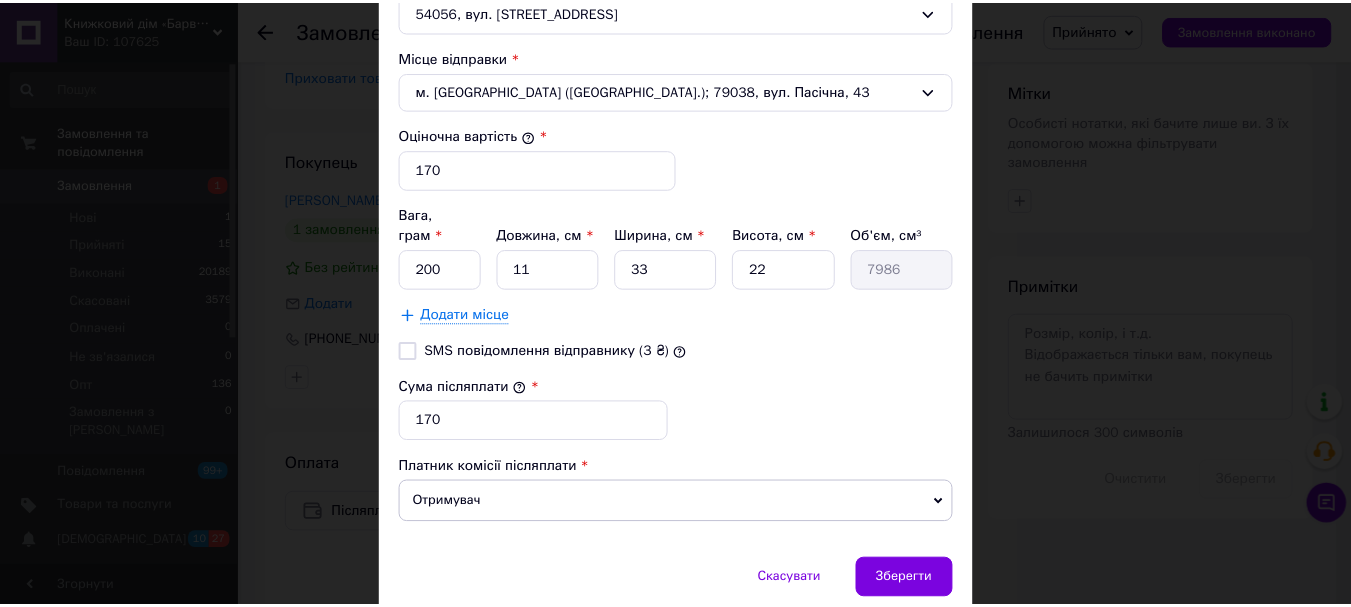 scroll, scrollTop: 800, scrollLeft: 0, axis: vertical 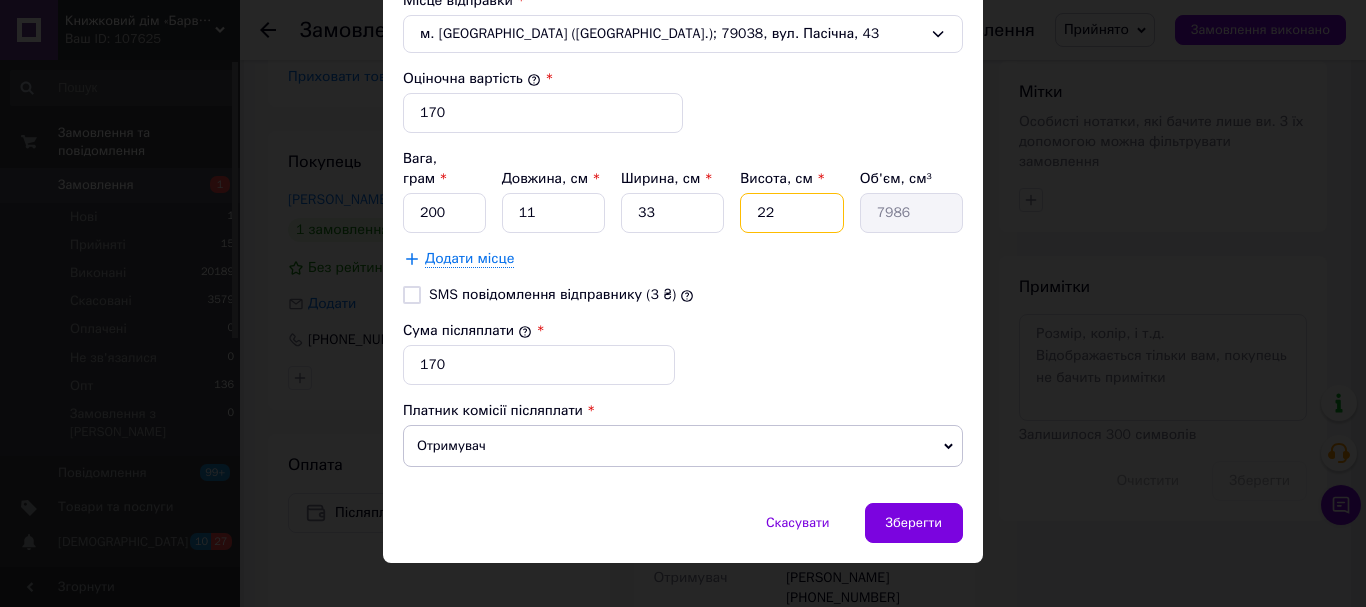 click on "22" at bounding box center (791, 213) 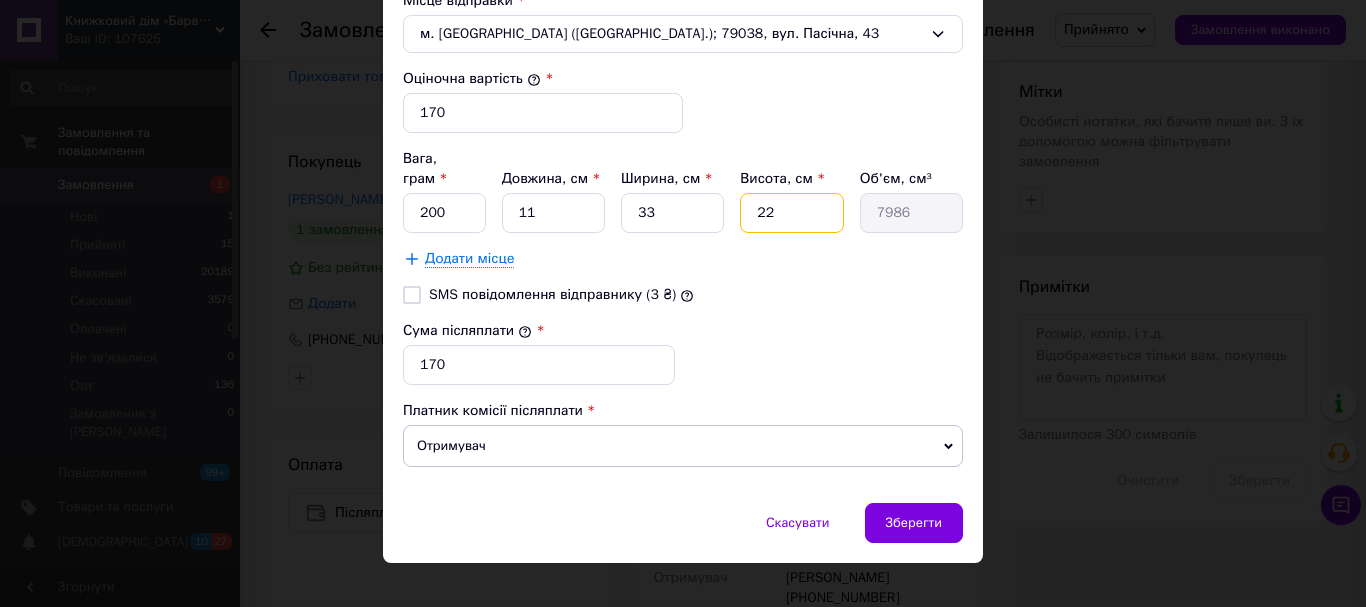 type on "1" 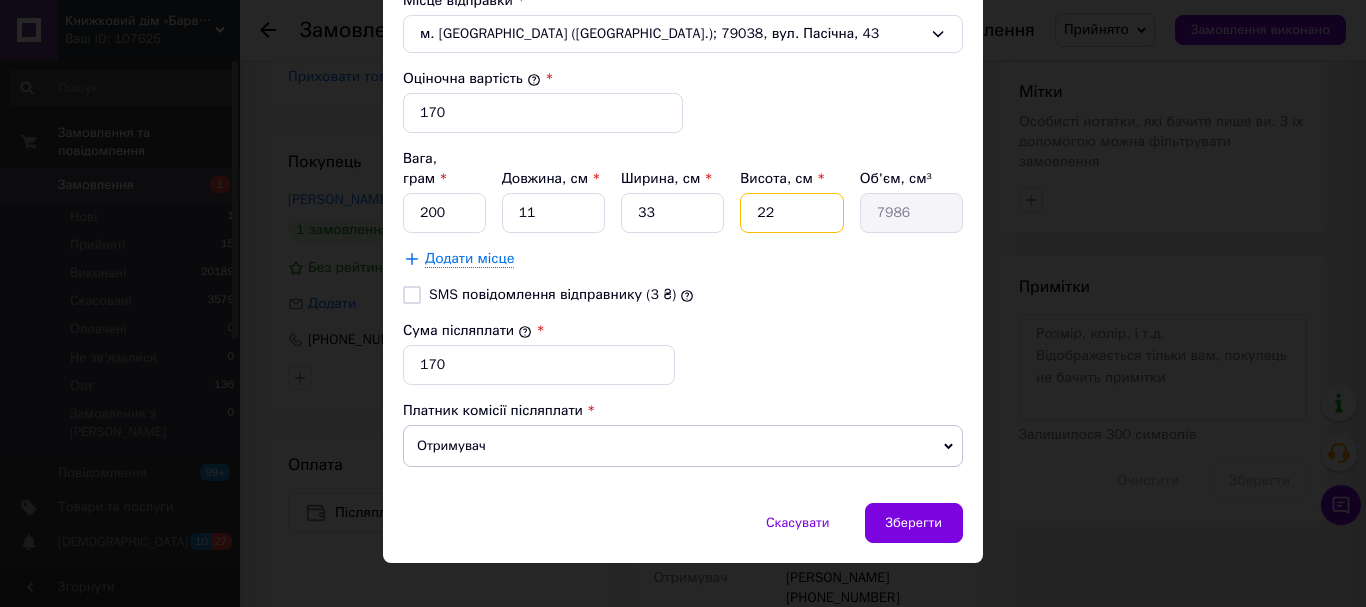 type on "363" 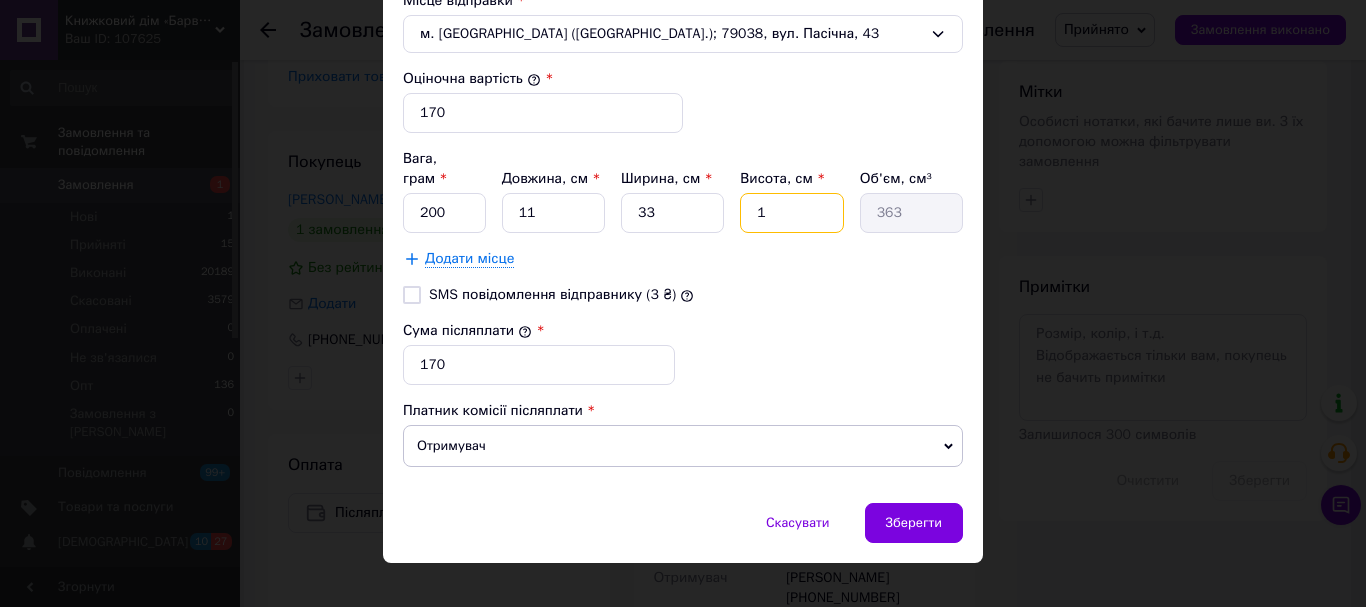 type on "1" 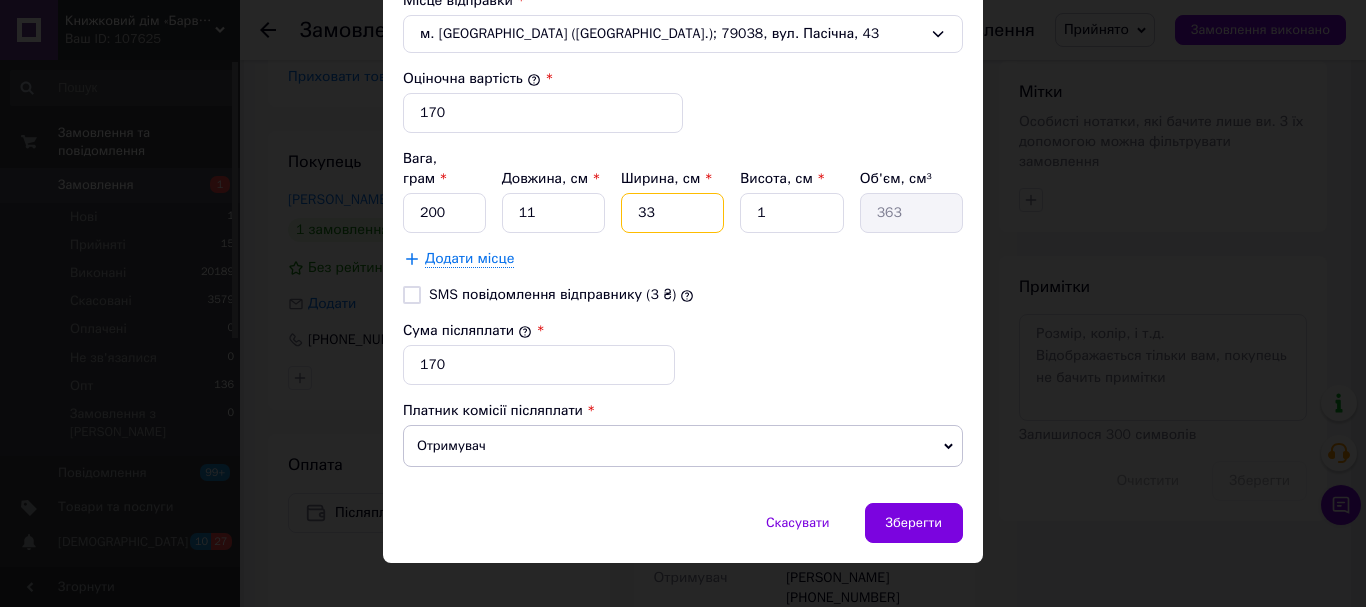 click on "33" at bounding box center (672, 213) 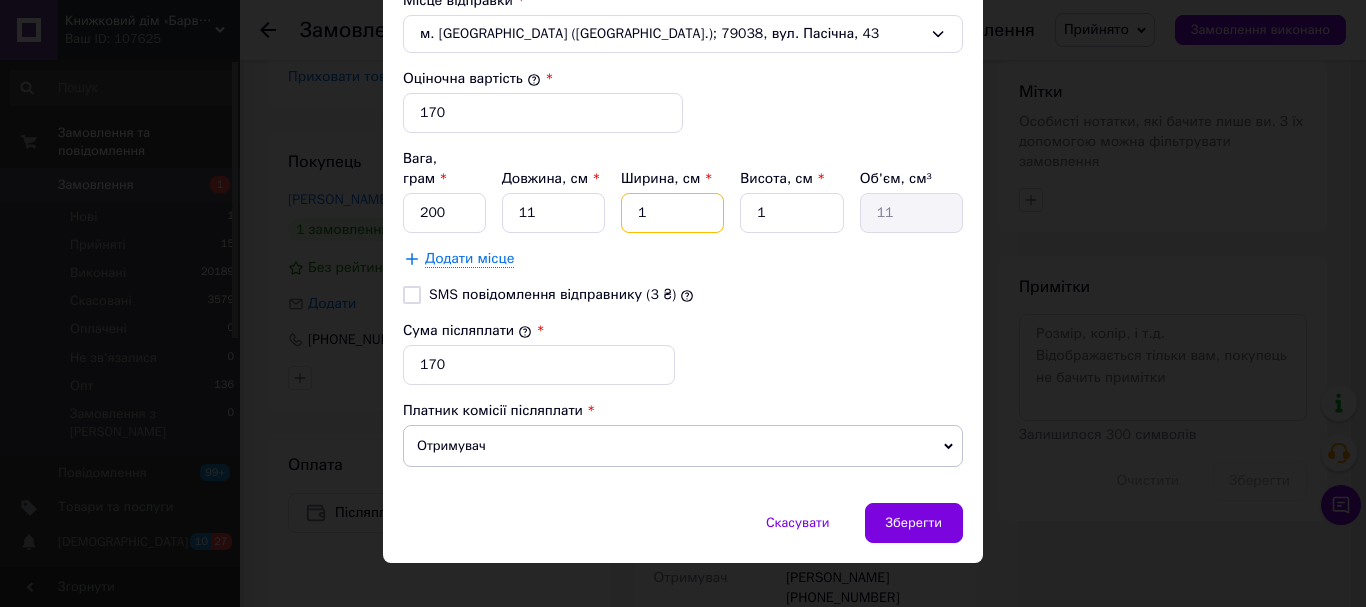 type on "15" 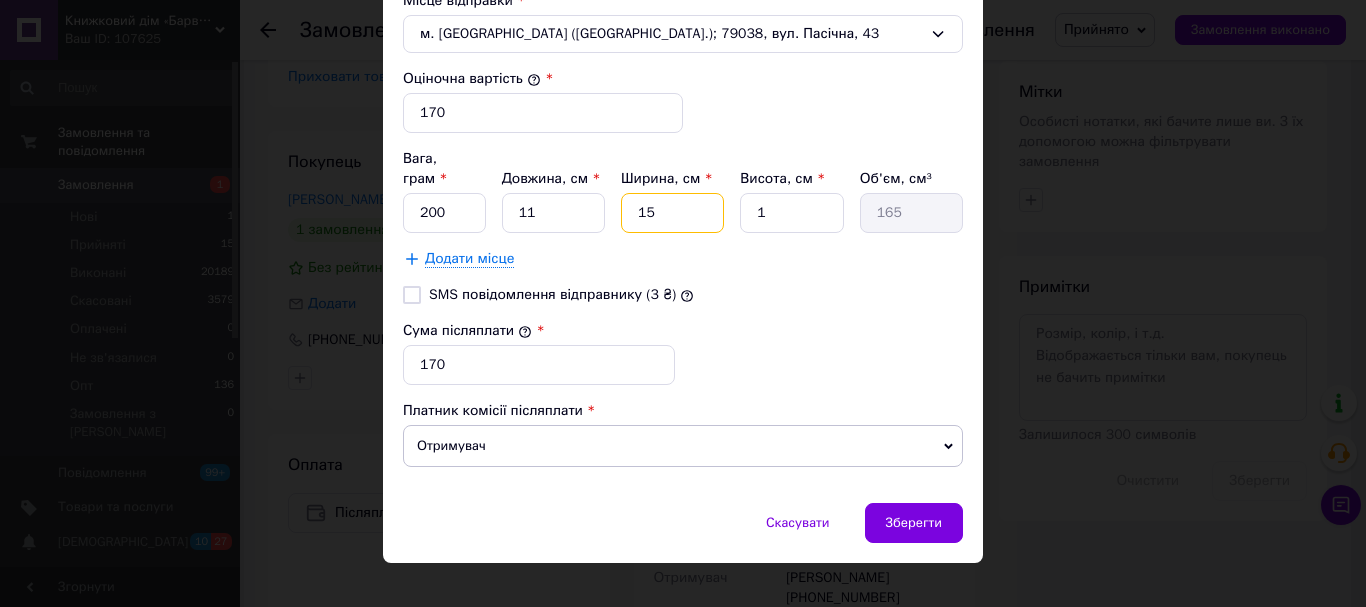 type on "15" 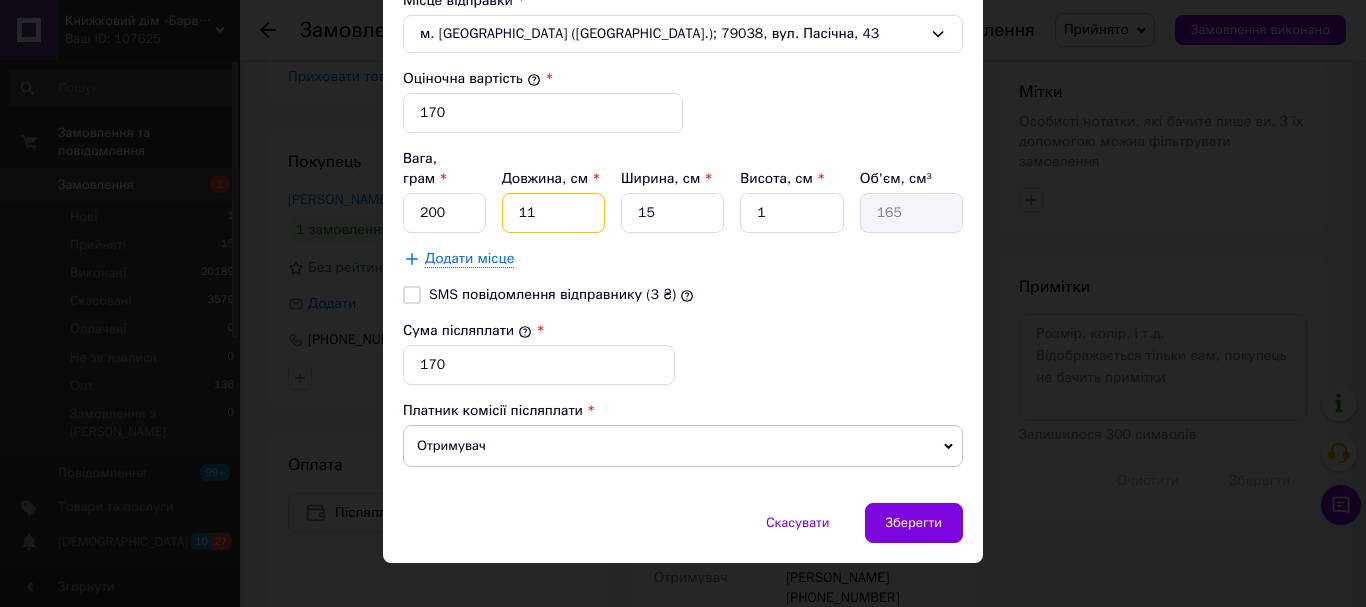 click on "11" at bounding box center [553, 213] 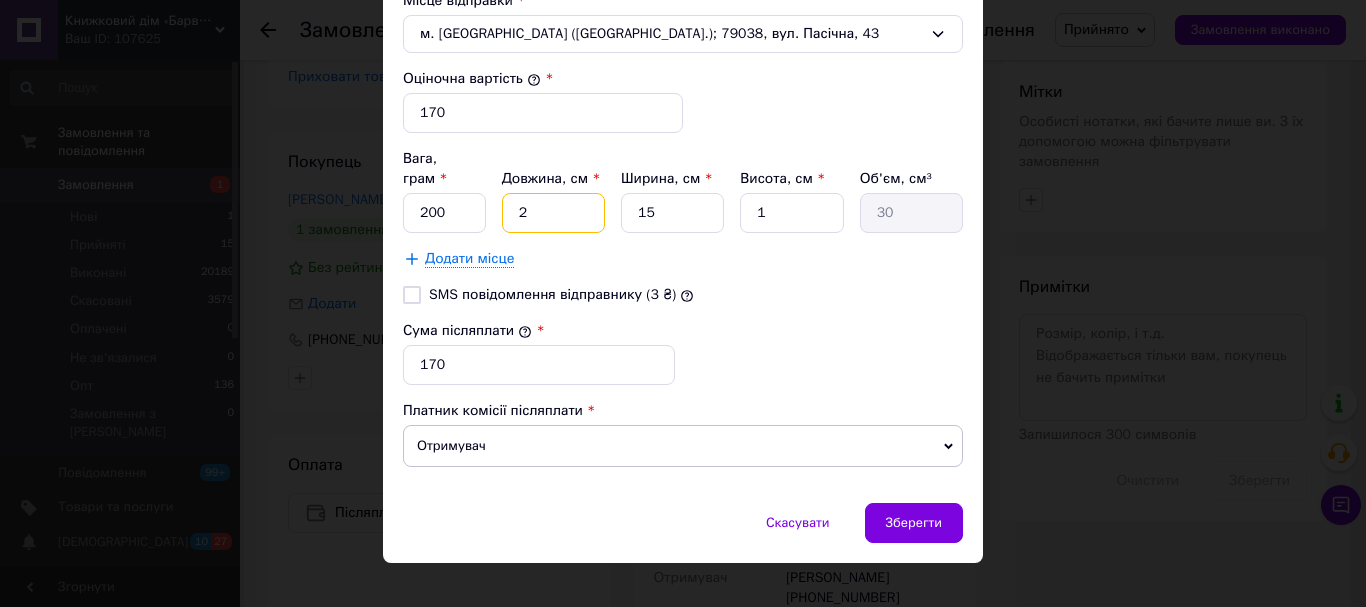 type on "20" 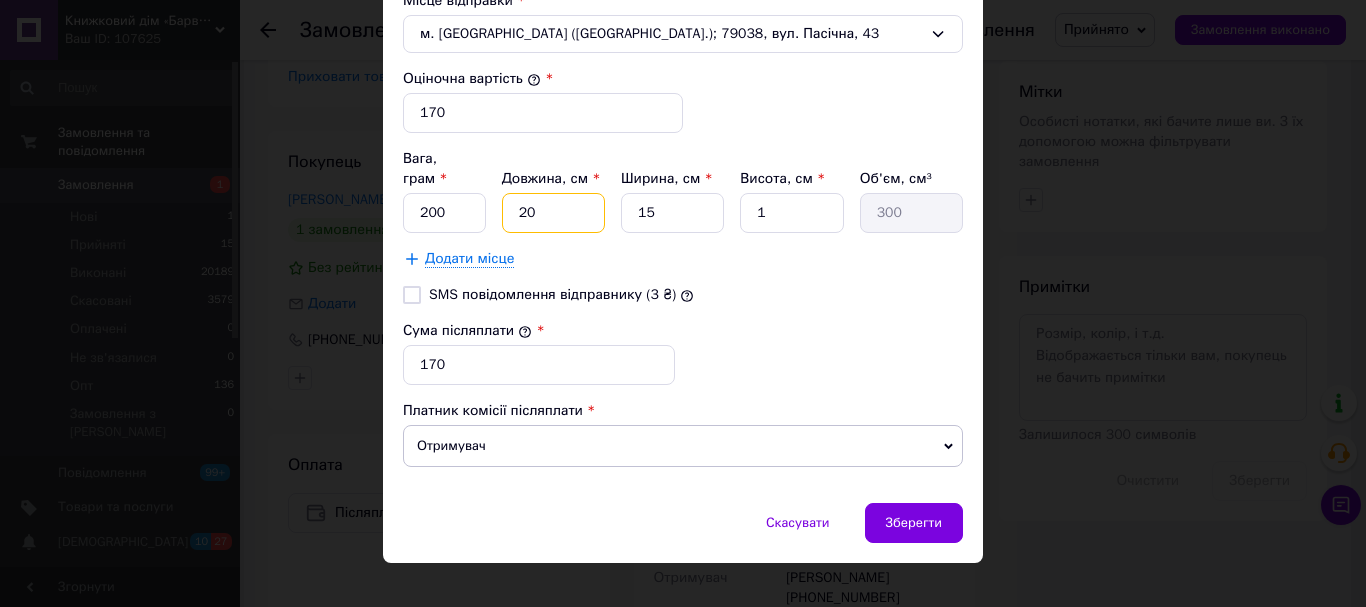 type on "20" 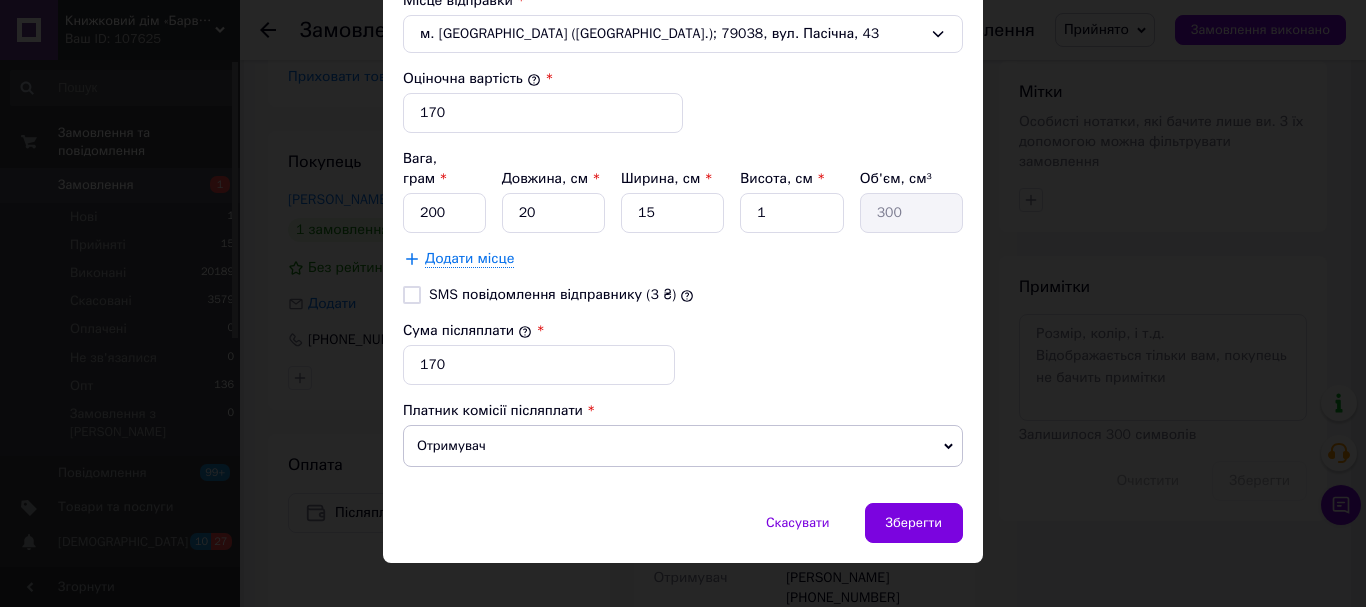 click on "Сума післяплати     * 170" at bounding box center (683, 353) 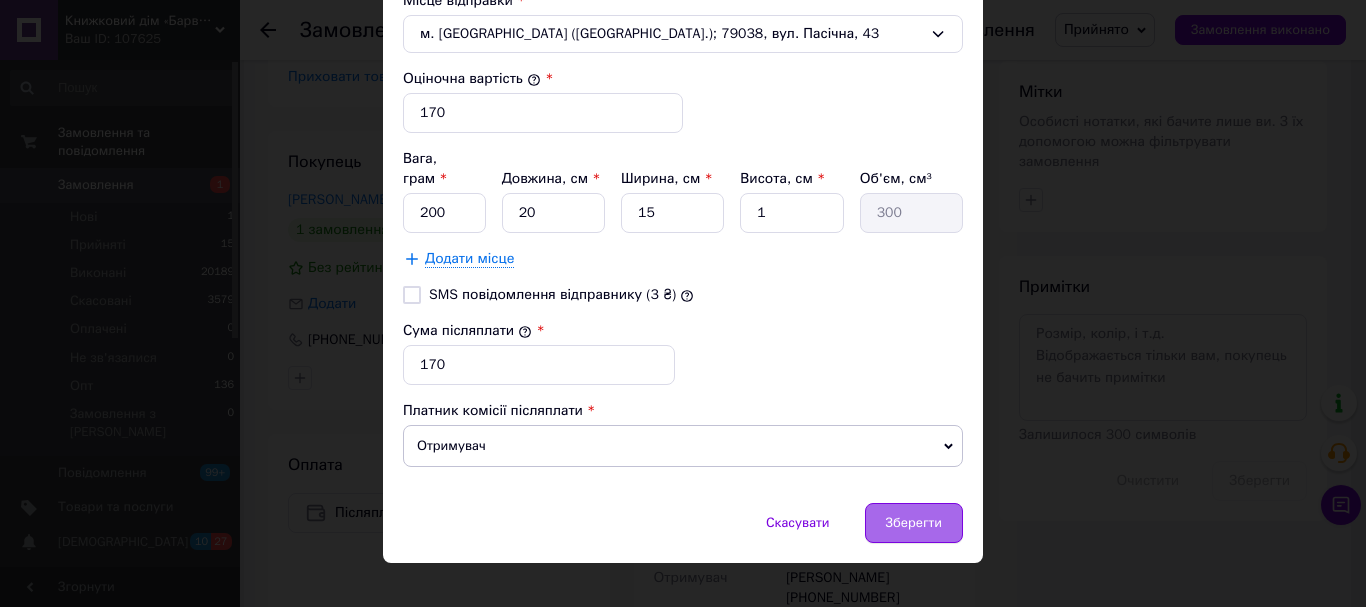click on "Зберегти" at bounding box center [914, 523] 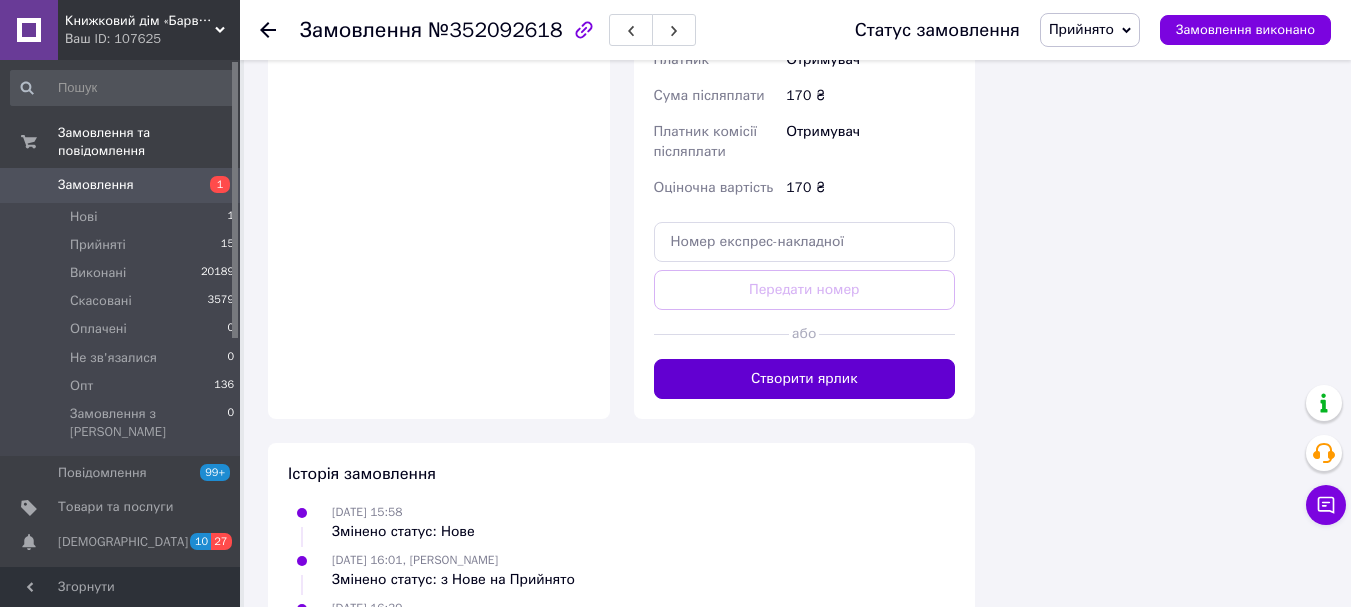 scroll, scrollTop: 1500, scrollLeft: 0, axis: vertical 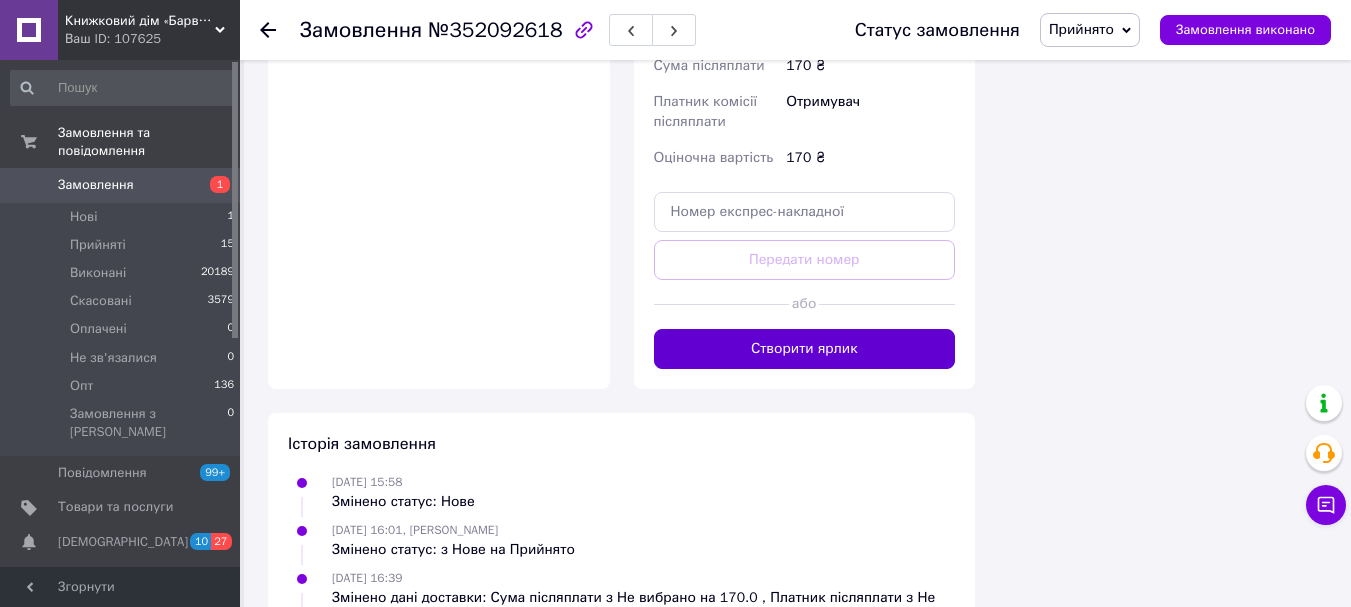 click on "Створити ярлик" at bounding box center (805, 349) 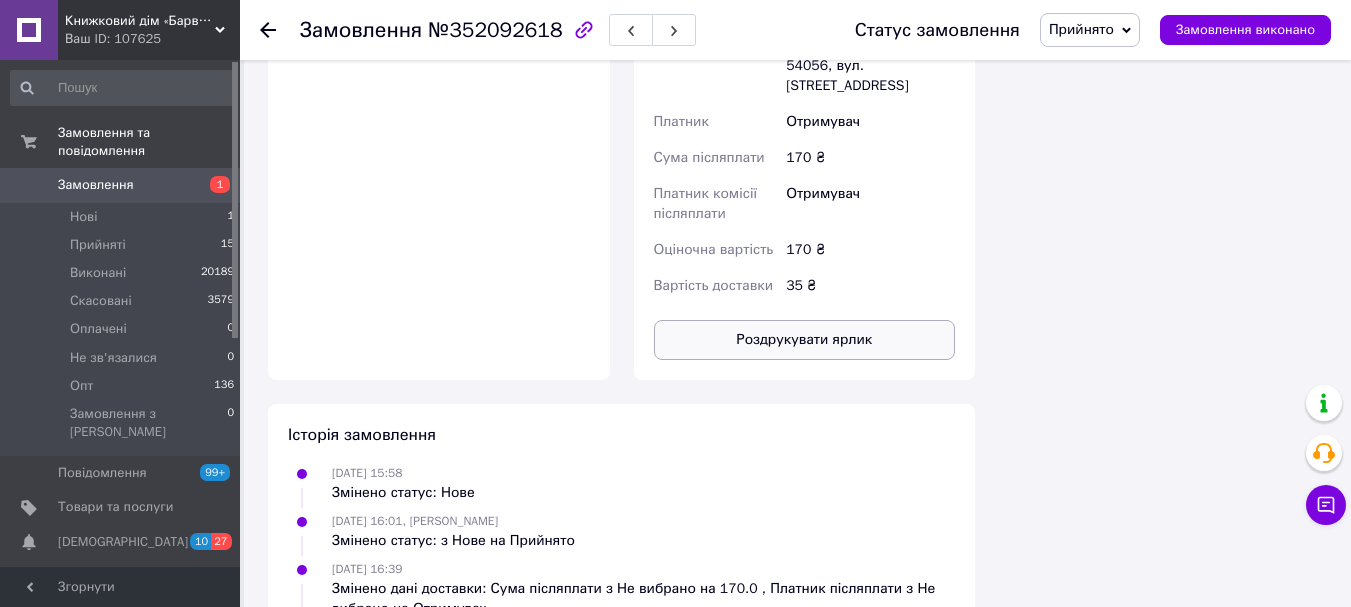 click on "Роздрукувати ярлик" at bounding box center (805, 340) 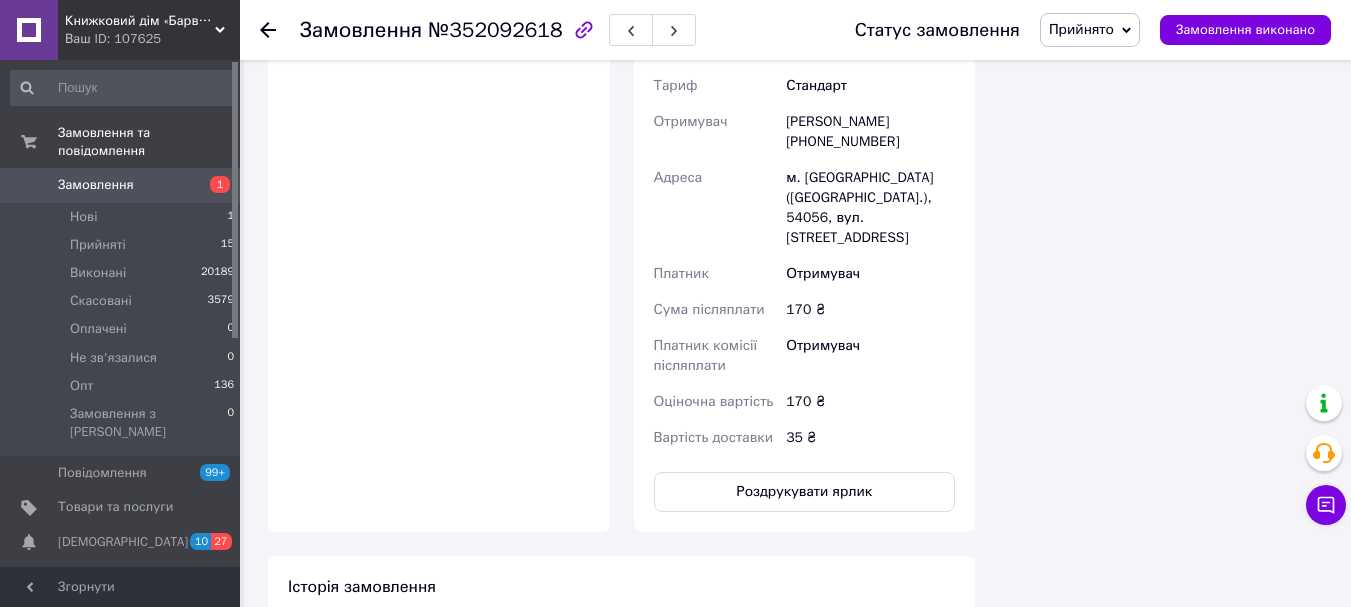 scroll, scrollTop: 1200, scrollLeft: 0, axis: vertical 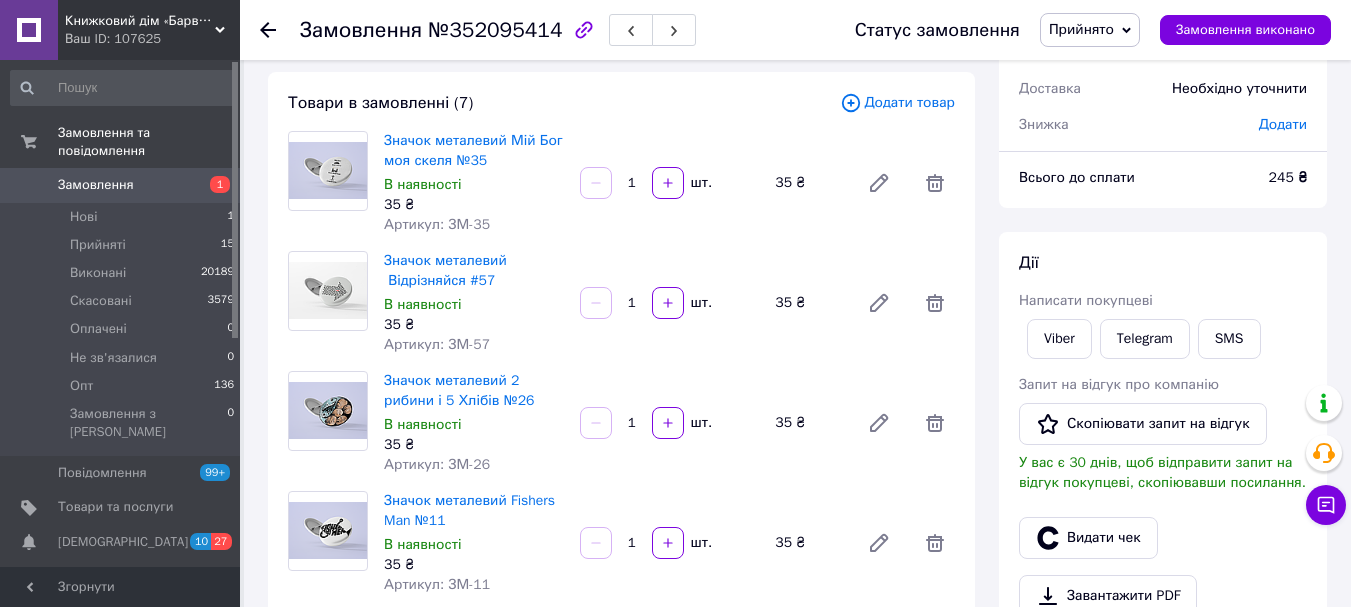 drag, startPoint x: 421, startPoint y: 157, endPoint x: 567, endPoint y: 93, distance: 159.41142 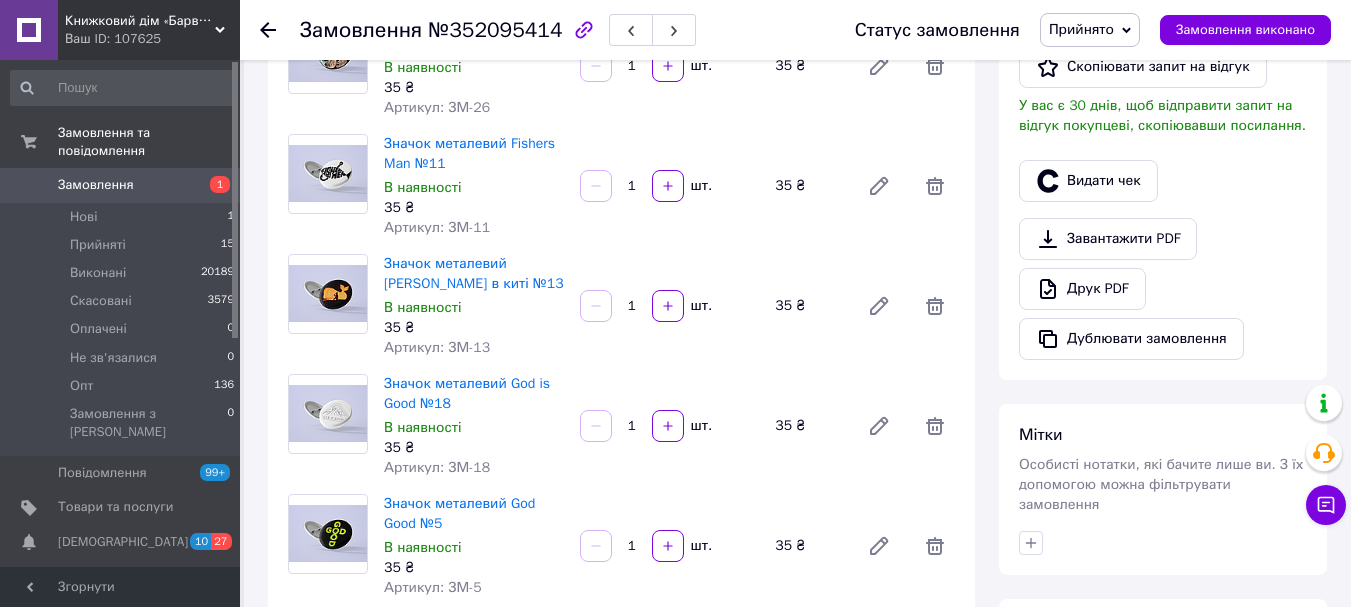 scroll, scrollTop: 500, scrollLeft: 0, axis: vertical 